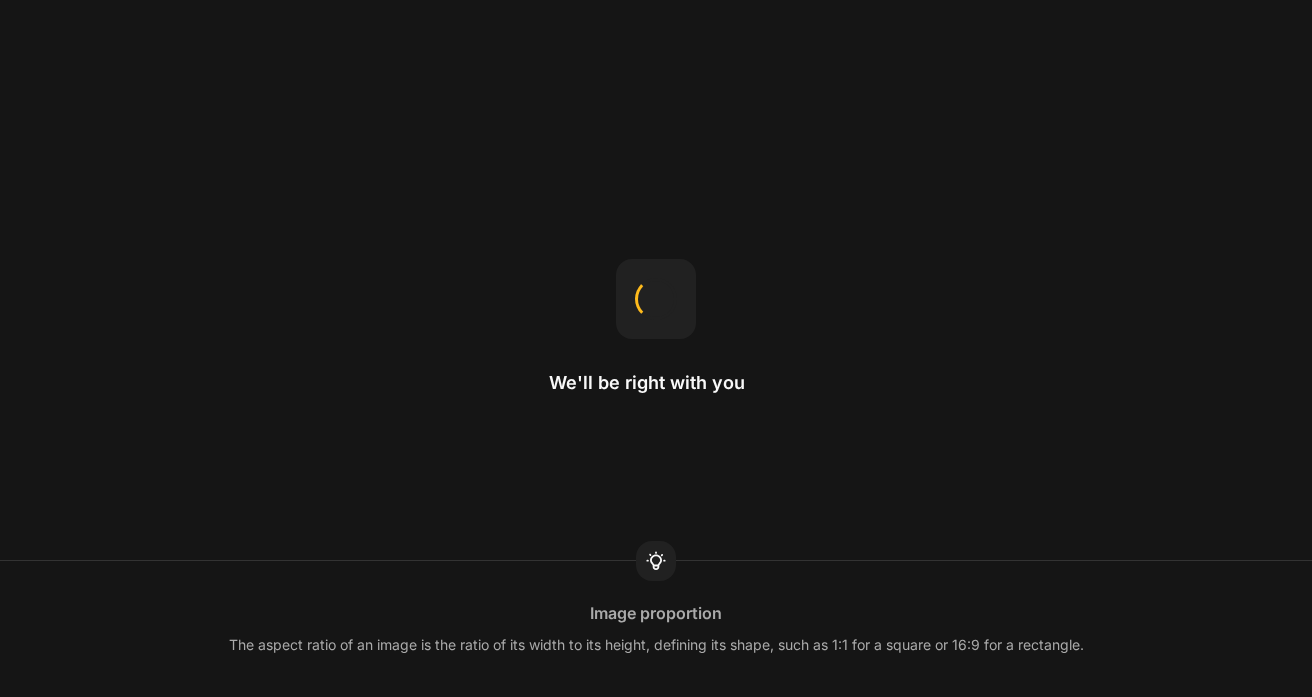 scroll, scrollTop: 0, scrollLeft: 0, axis: both 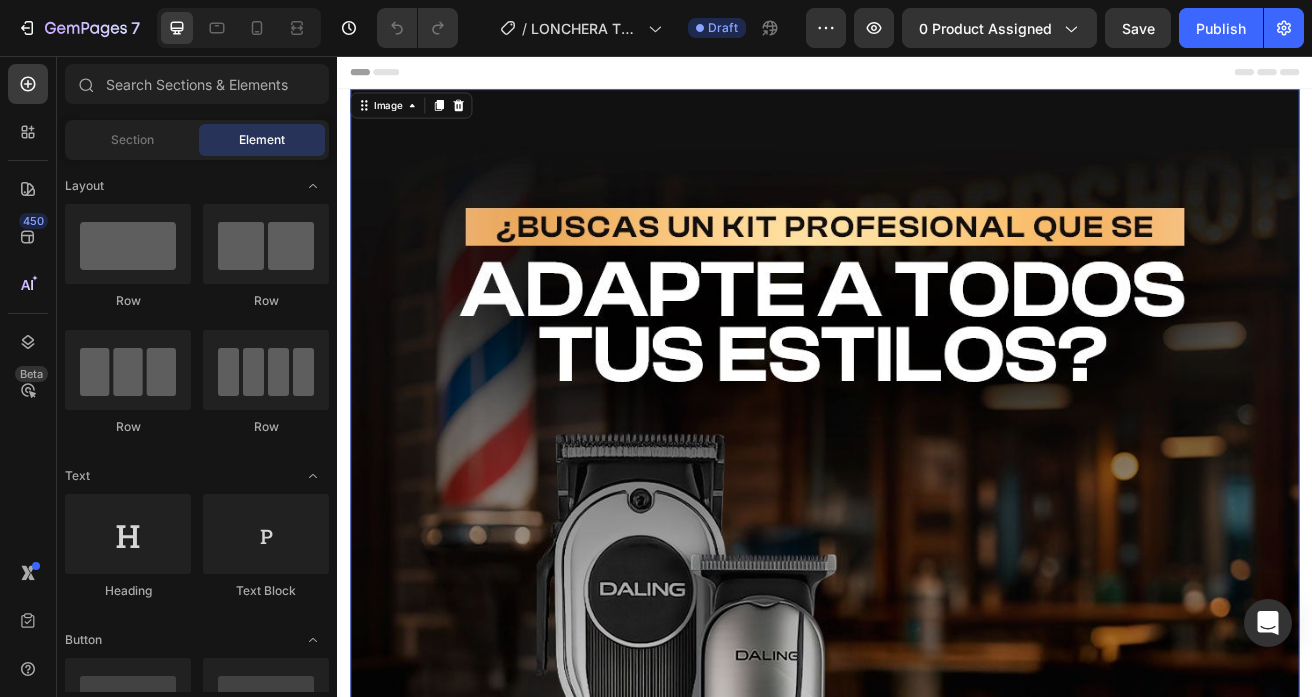 click at bounding box center (937, 1424) 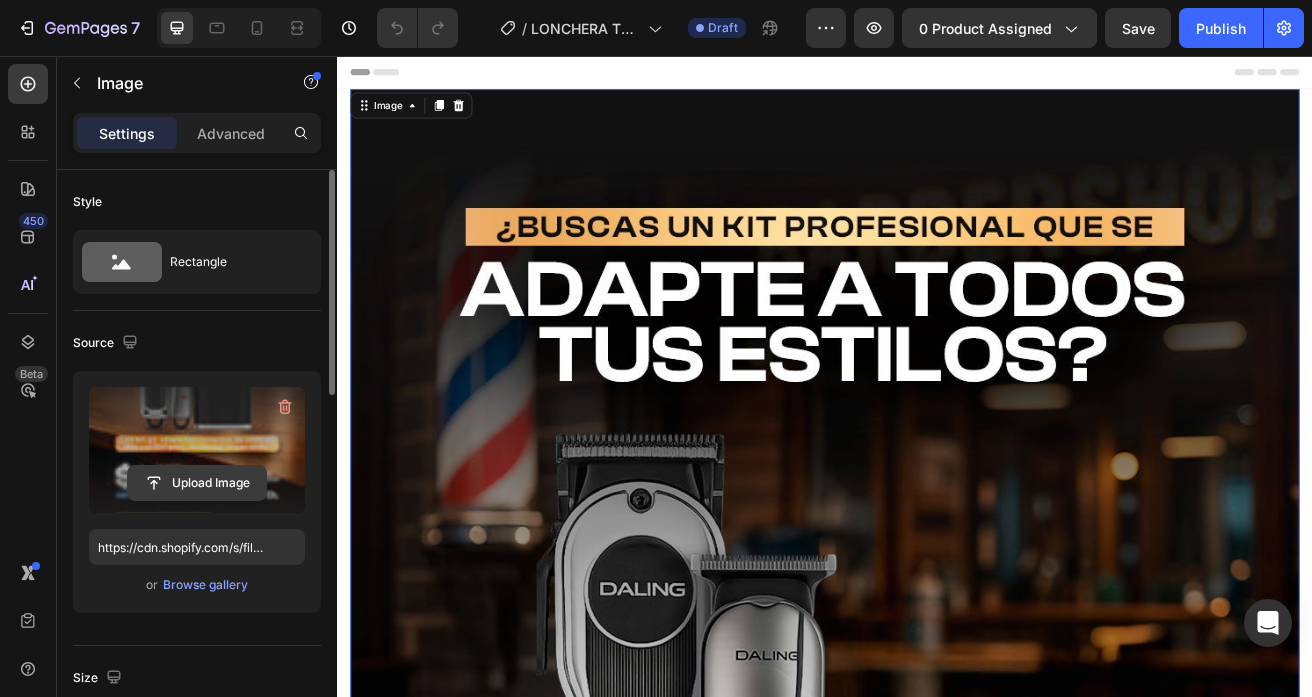 click 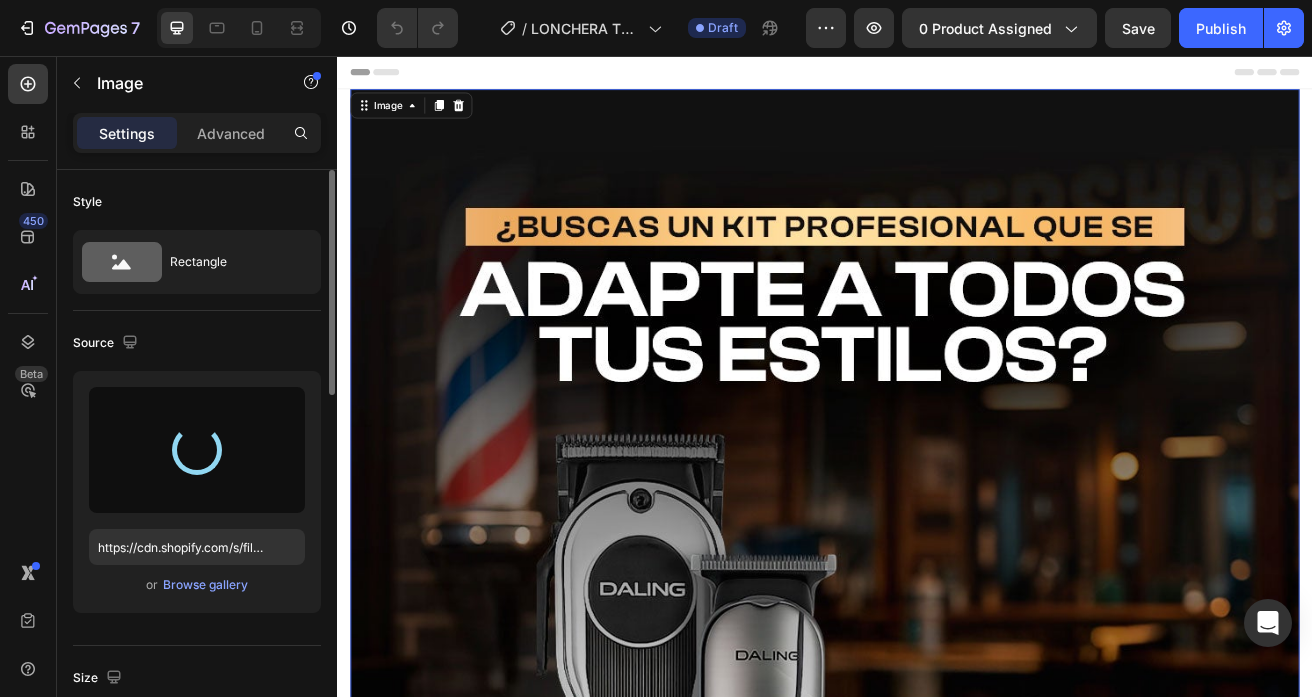 type on "https://cdn.shopify.com/s/files/1/0539/8049/6053/files/gempages_477506019577037602-5b50053d-6892-484e-af63-c2e2ae01814f.jpg" 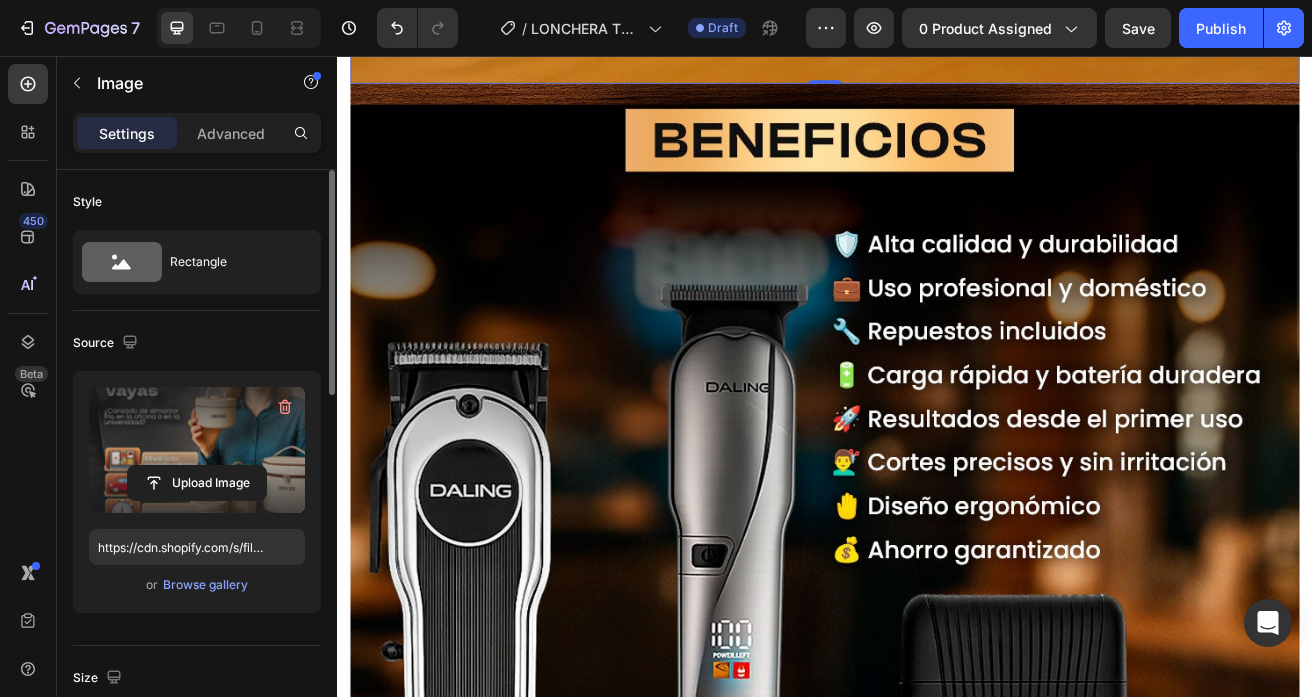 scroll, scrollTop: 1491, scrollLeft: 0, axis: vertical 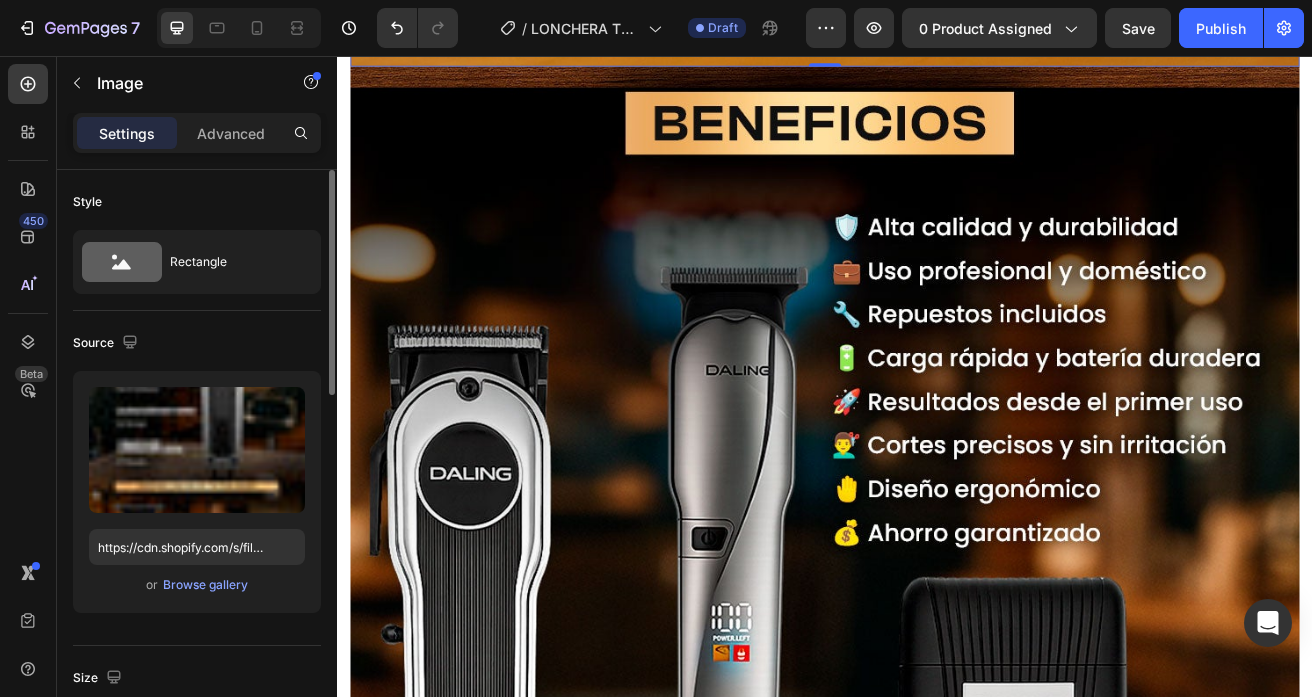 click at bounding box center [937, 2369] 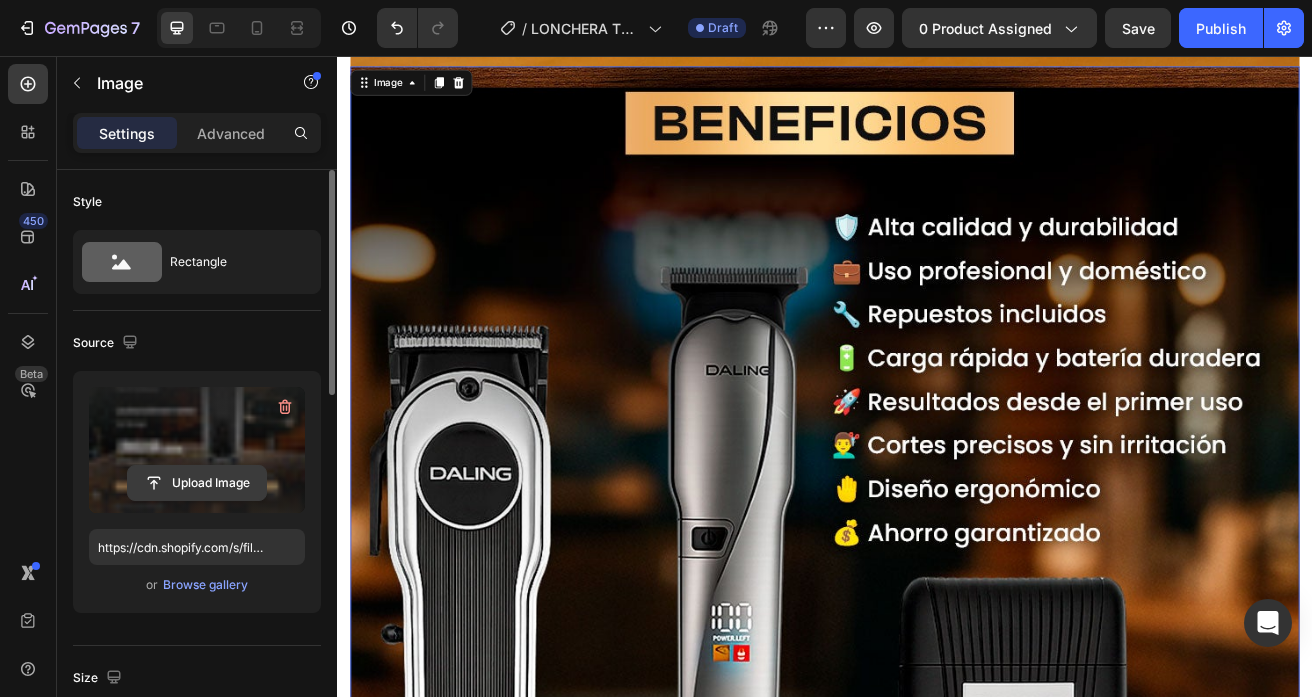 click 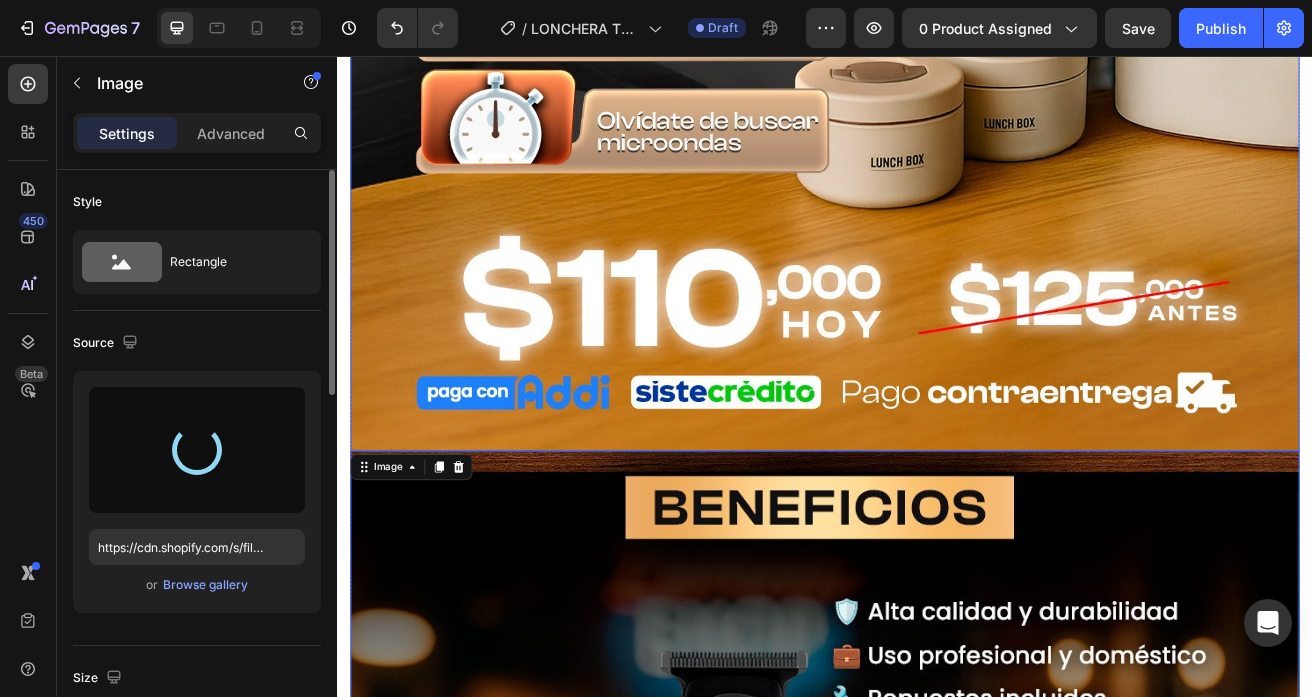 scroll, scrollTop: 1064, scrollLeft: 0, axis: vertical 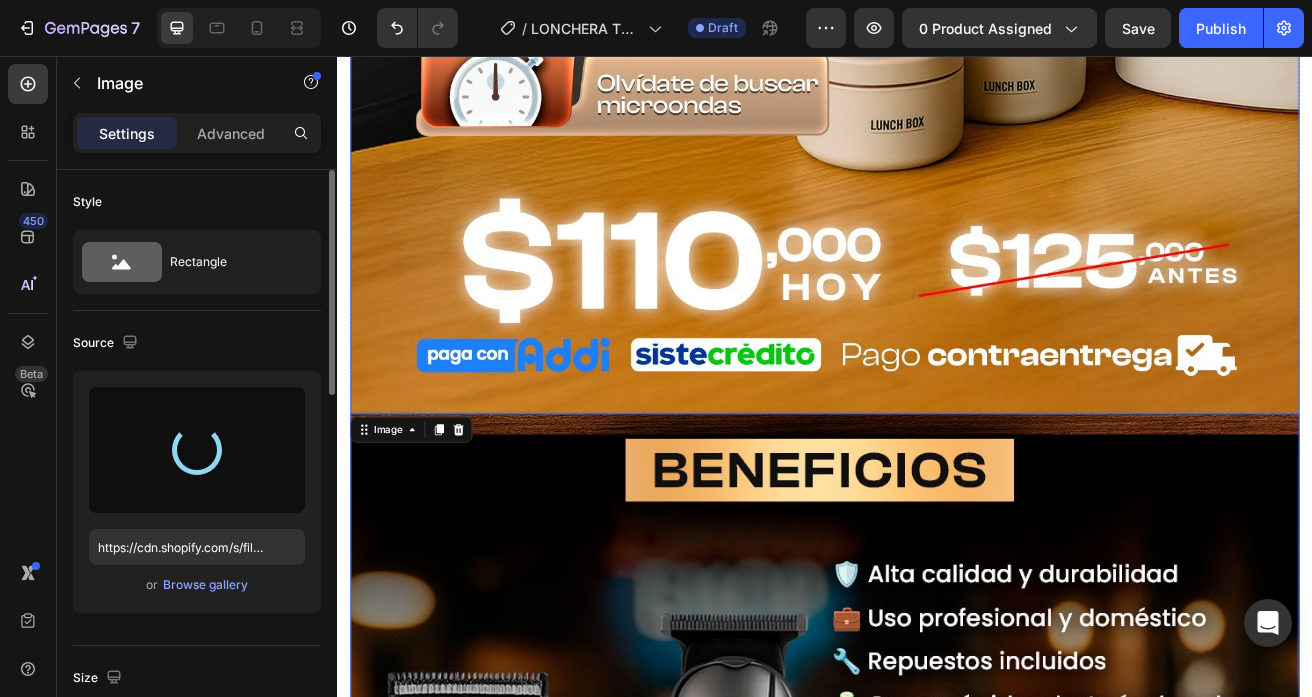 type on "https://cdn.shopify.com/s/files/1/0539/8049/6053/files/gempages_477506019577037602-36253251-e39f-44f3-9744-f406a7b40d0a.jpg" 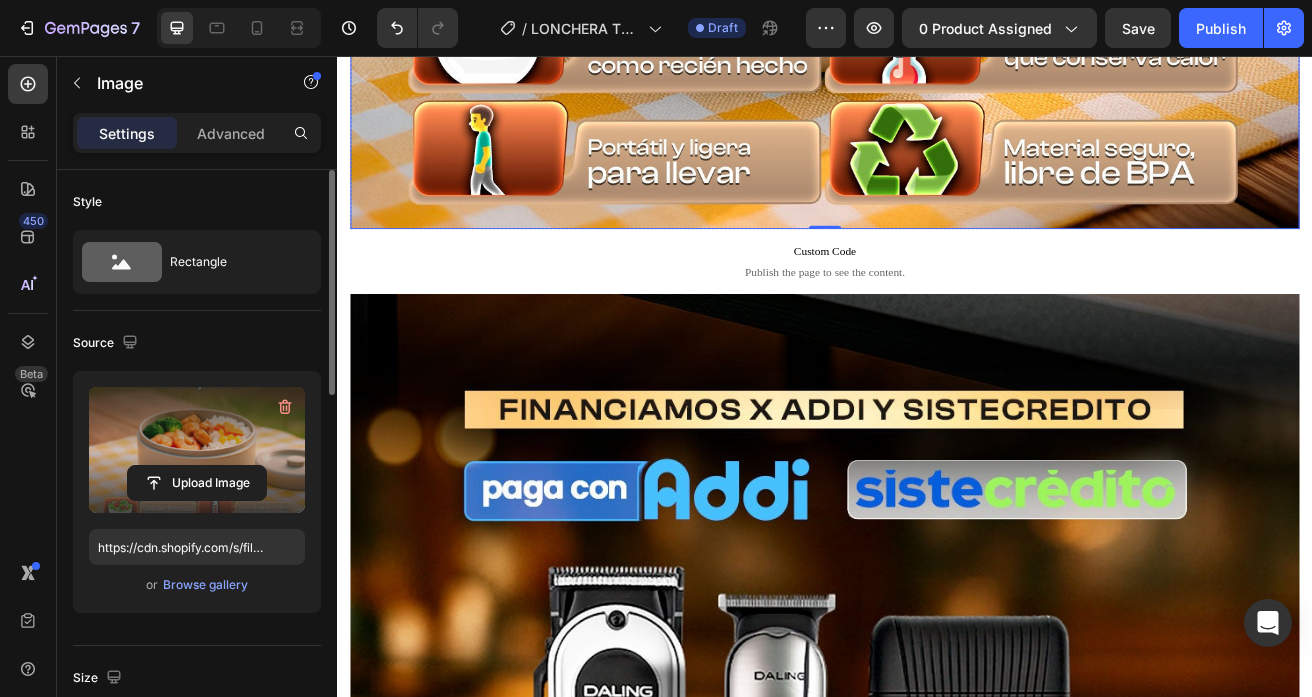 scroll, scrollTop: 2387, scrollLeft: 0, axis: vertical 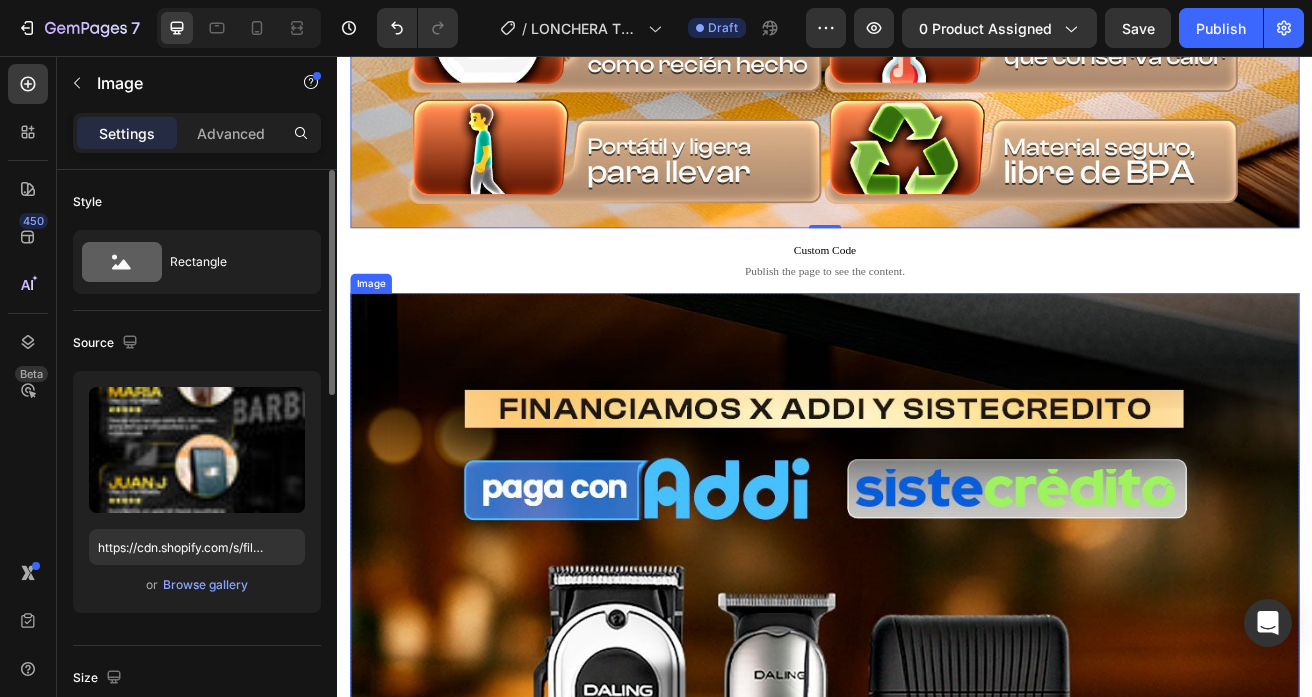 click at bounding box center (937, 1865) 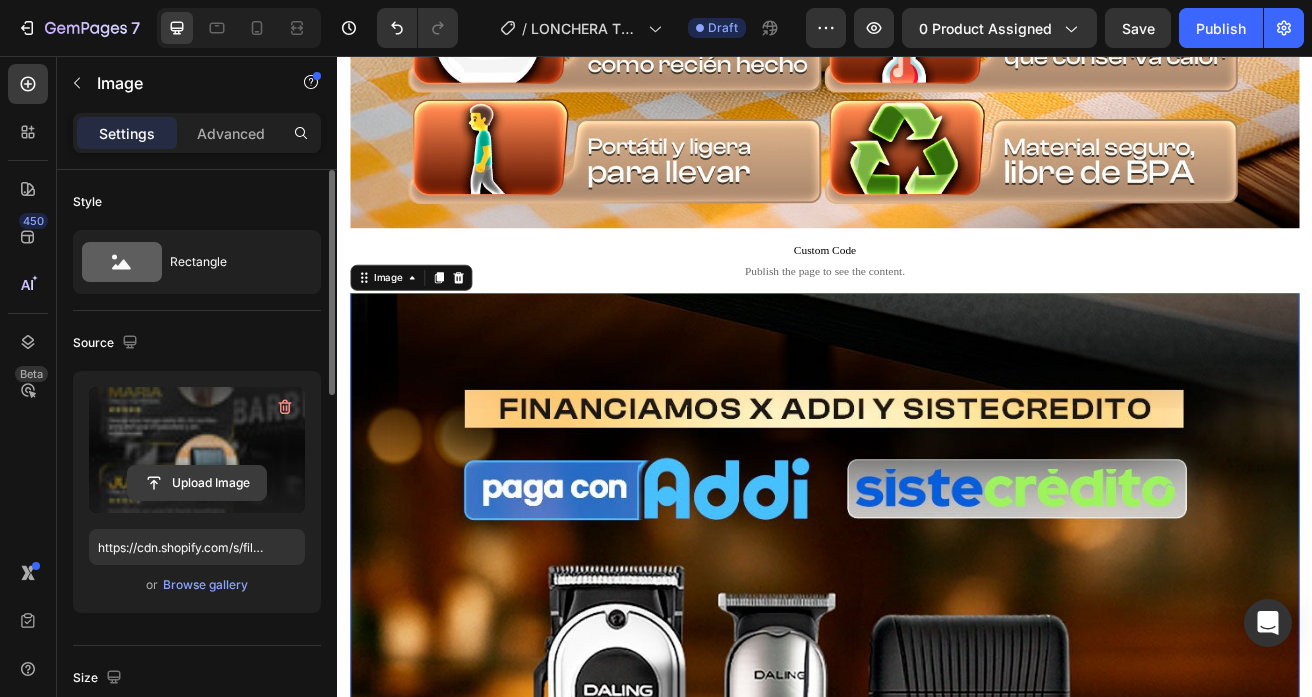 click 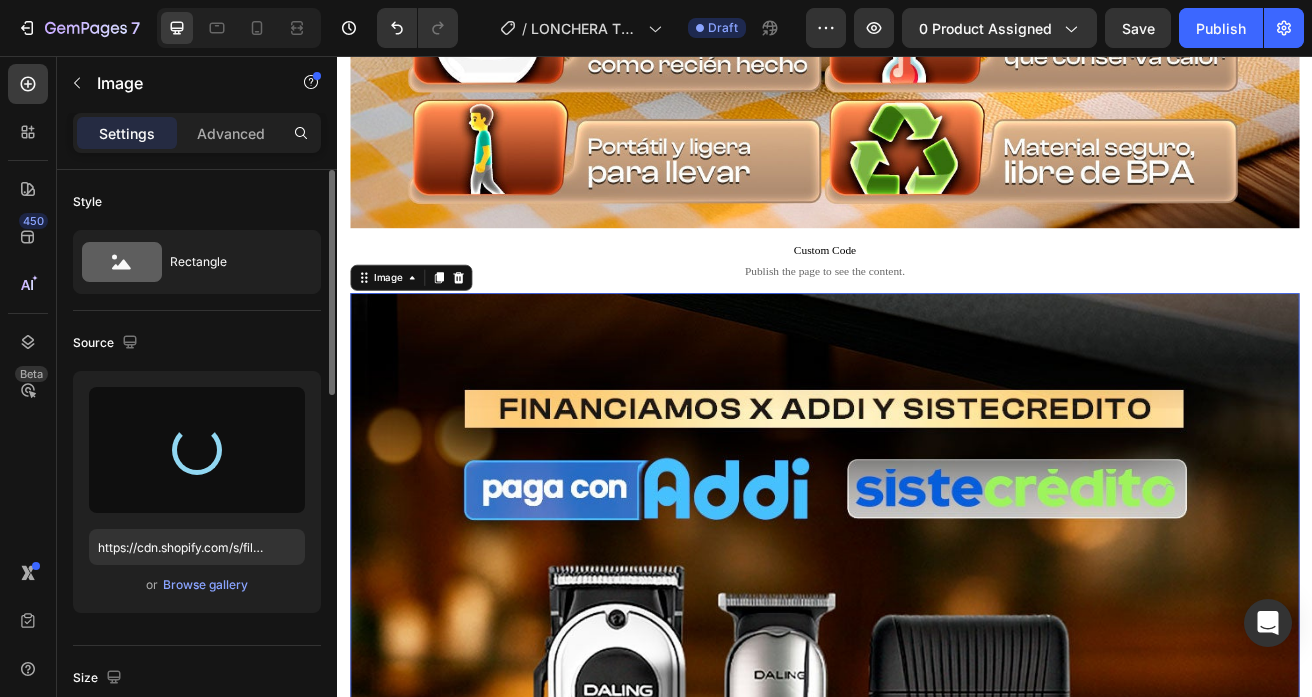 type on "https://cdn.shopify.com/s/files/1/0539/8049/6053/files/gempages_477506019577037602-183333fa-a354-43cb-80ba-e0c2f4e5ed1c.jpg" 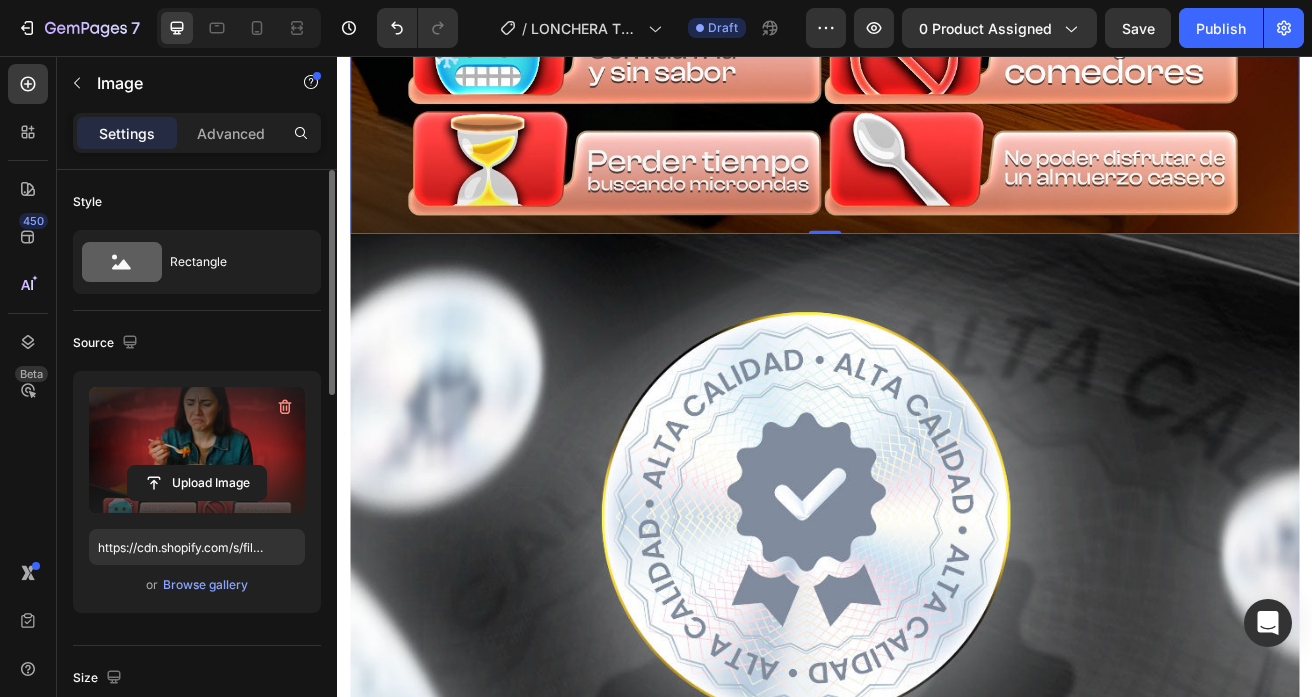 scroll, scrollTop: 3562, scrollLeft: 0, axis: vertical 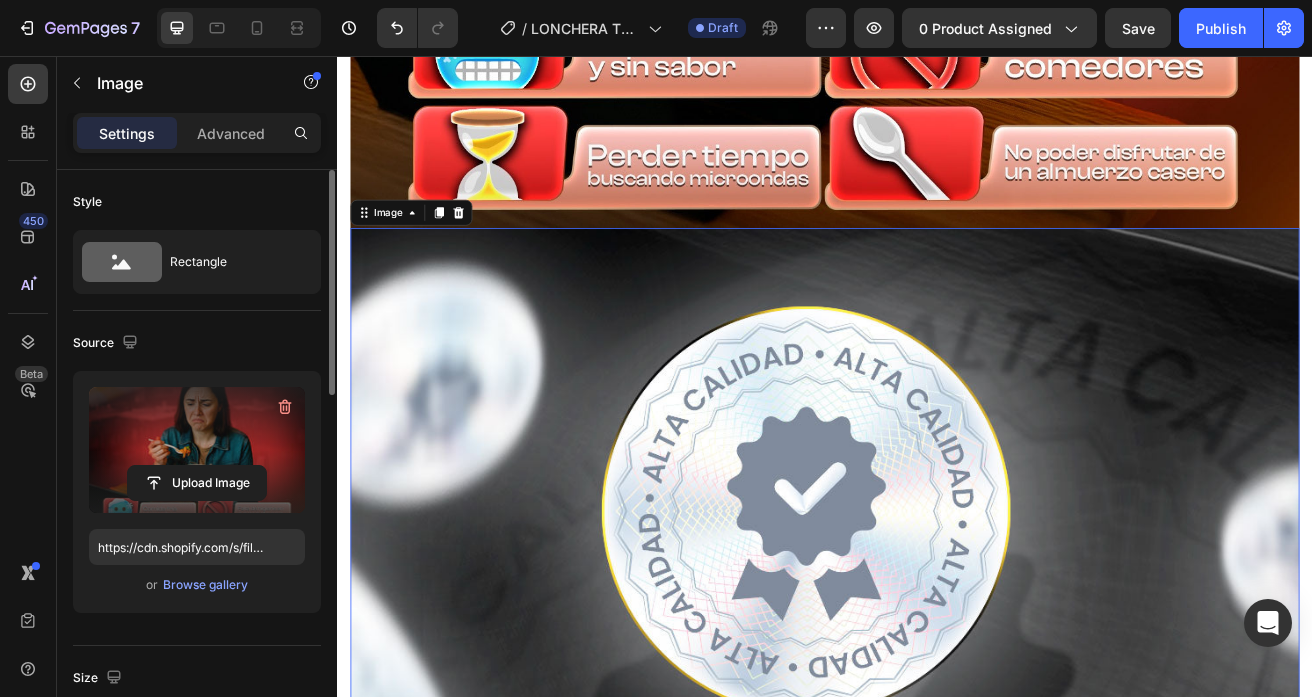 click at bounding box center [937, 1120] 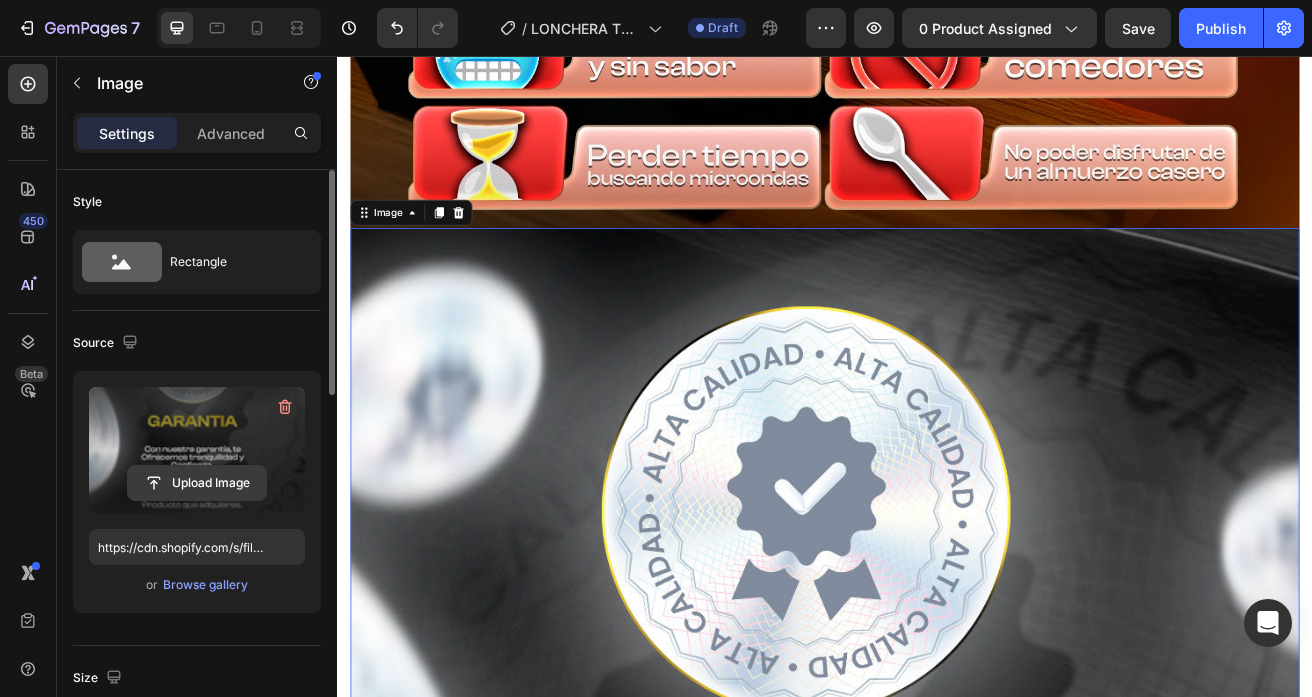 click 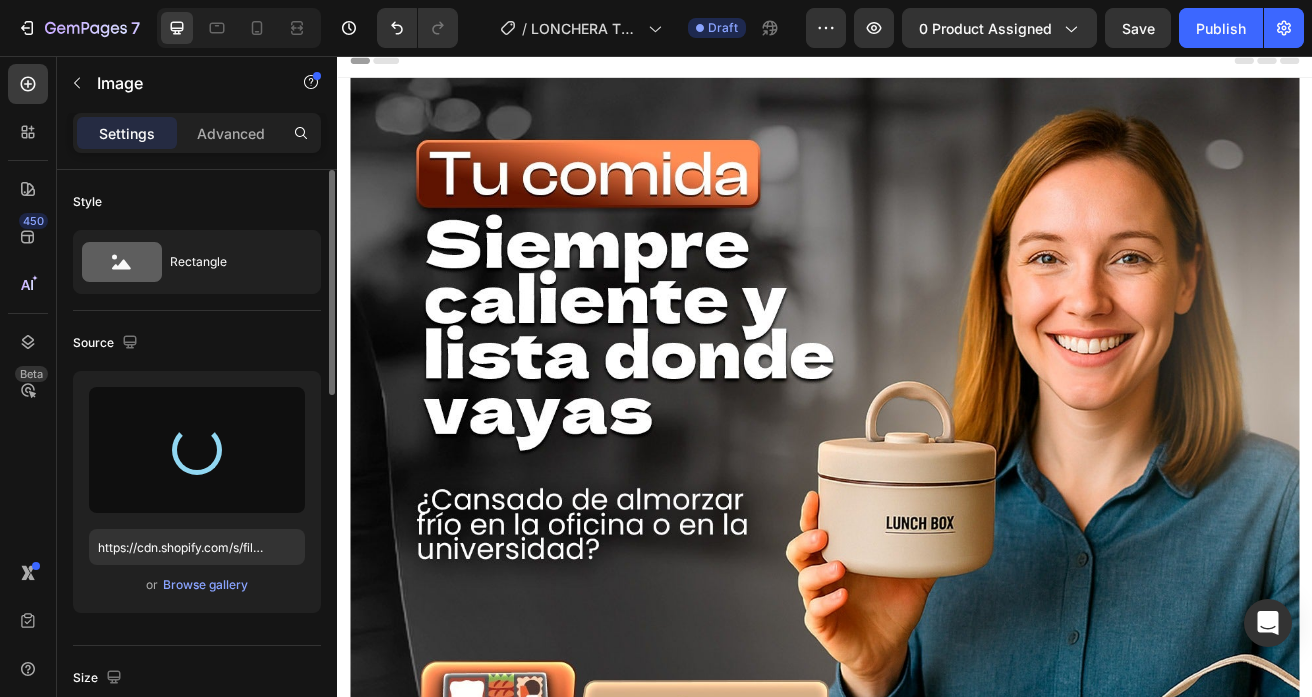 scroll, scrollTop: 0, scrollLeft: 0, axis: both 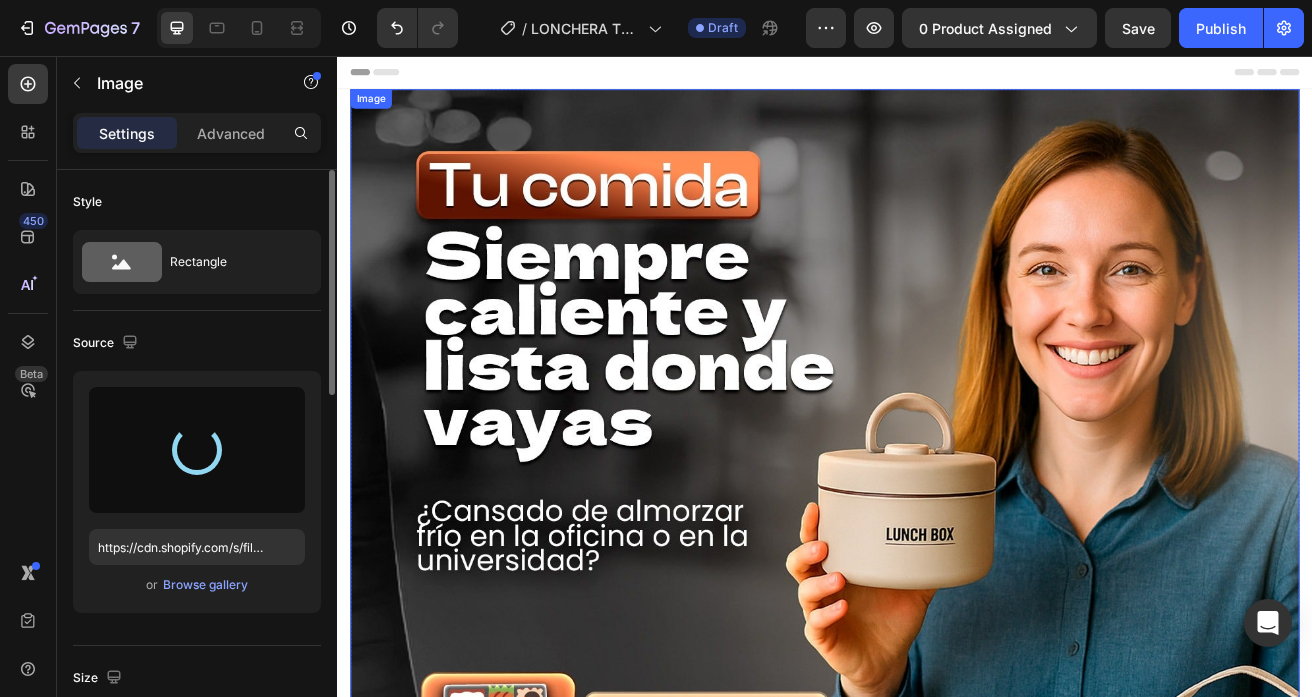 type on "https://cdn.shopify.com/s/files/1/0539/8049/6053/files/gempages_477506019577037602-eff3206e-d91e-4e32-b023-2663d886b0df.jpg" 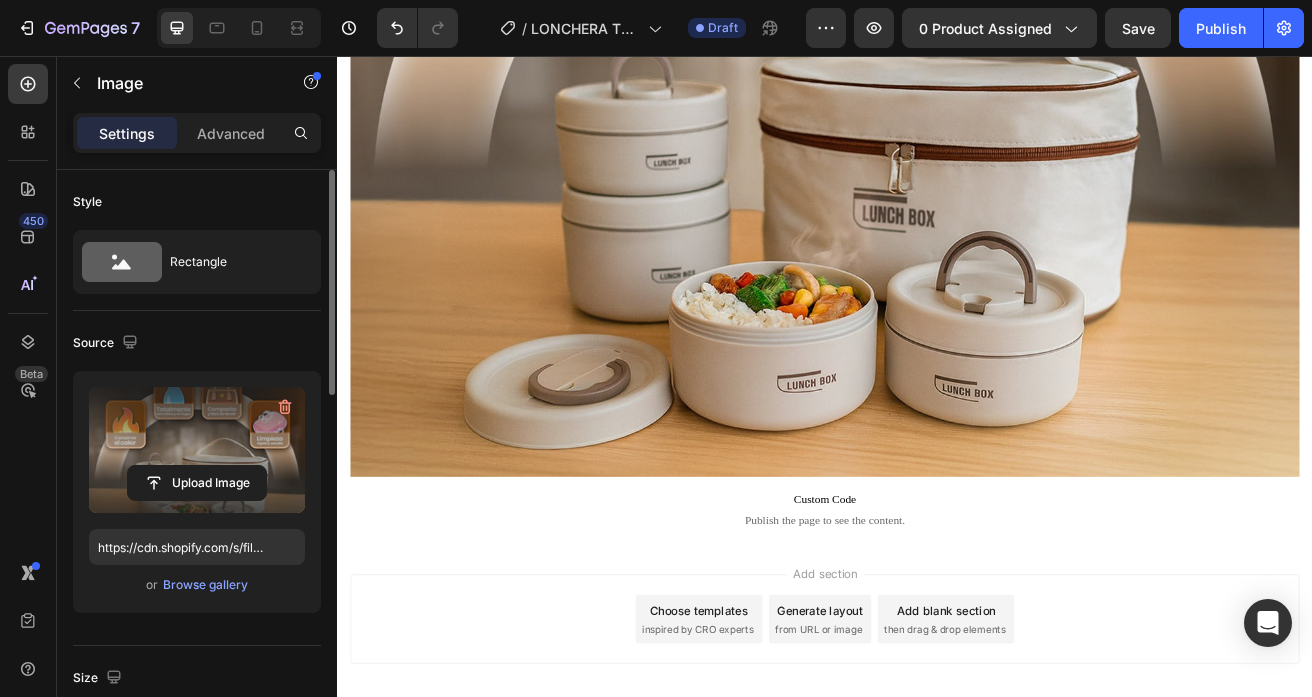 scroll, scrollTop: 4448, scrollLeft: 0, axis: vertical 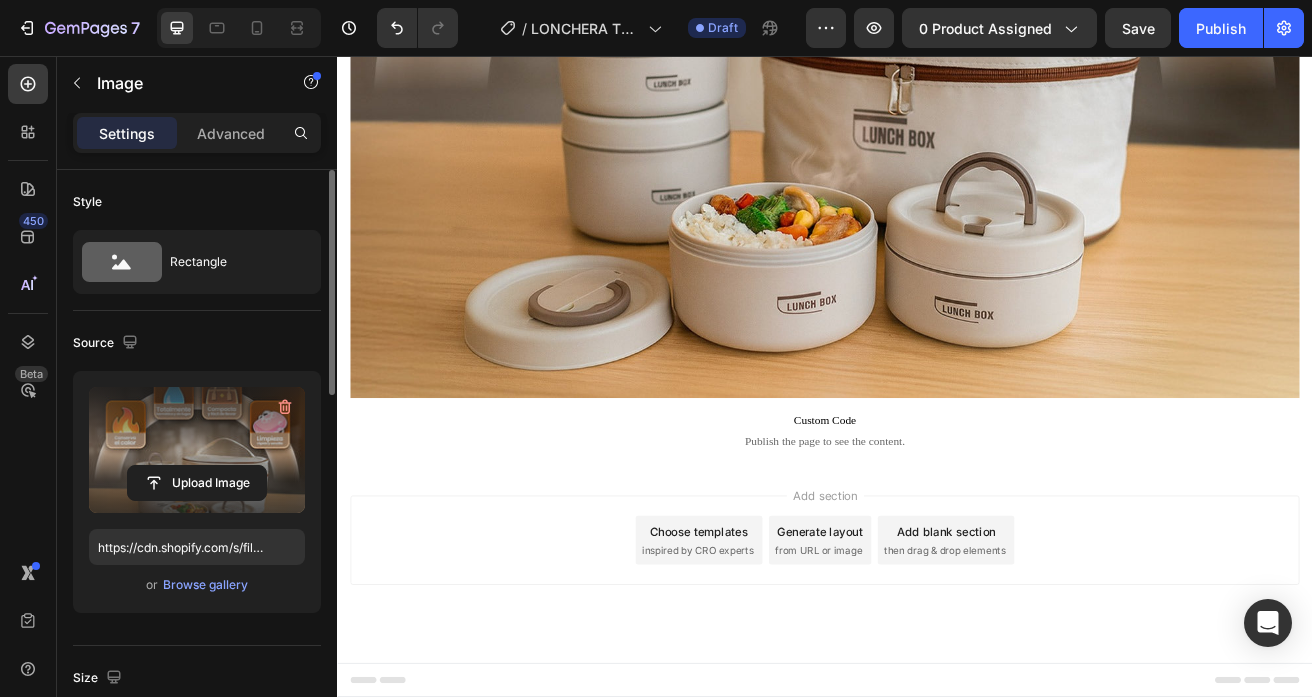 click at bounding box center [937, -71] 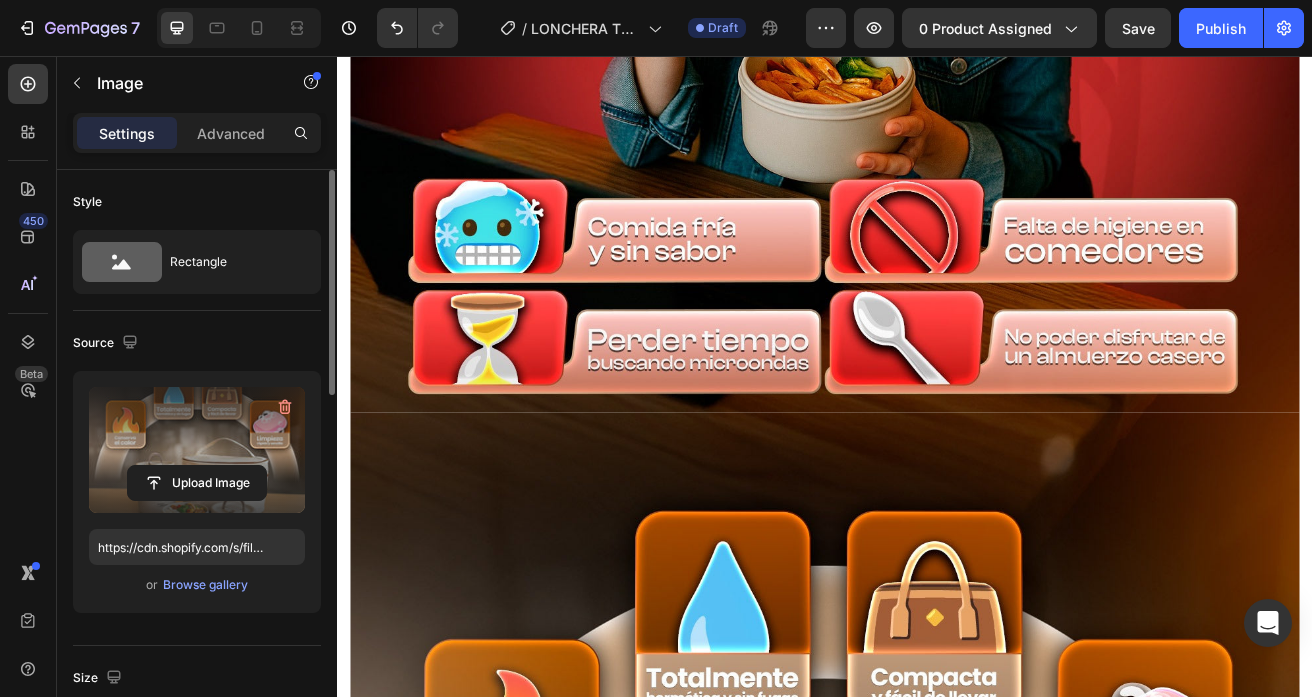 scroll, scrollTop: 3260, scrollLeft: 0, axis: vertical 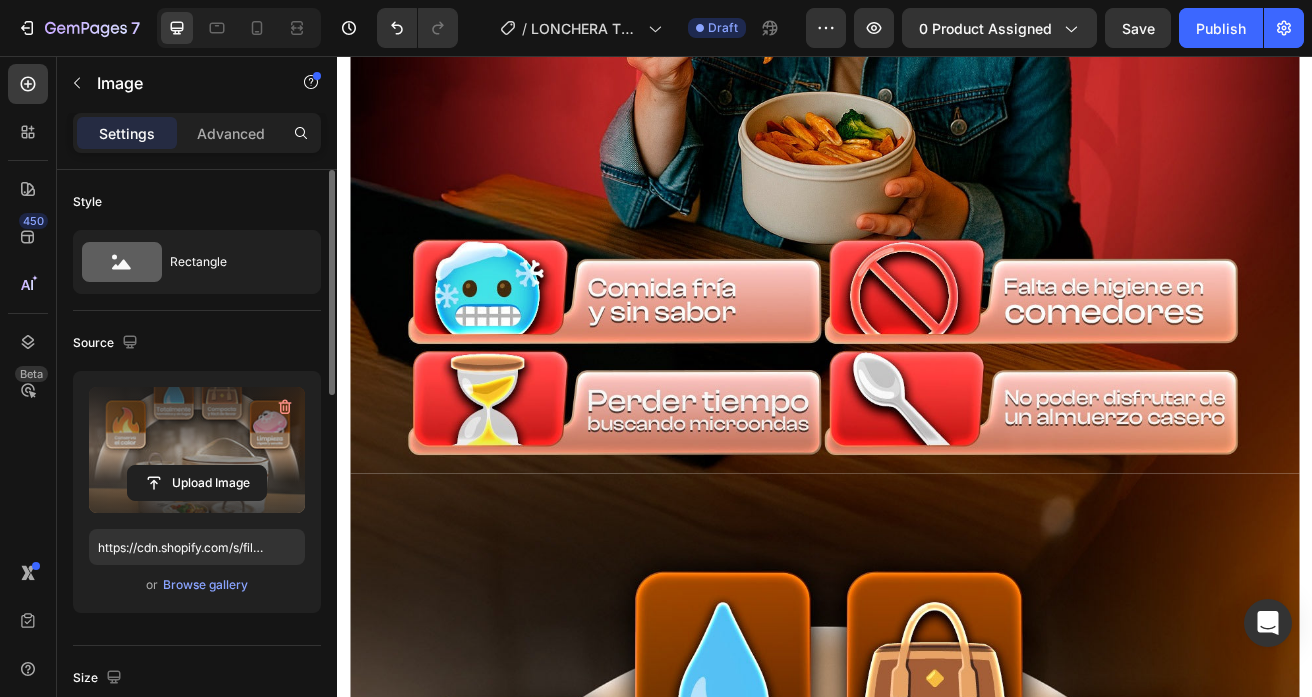 click at bounding box center (937, 1117) 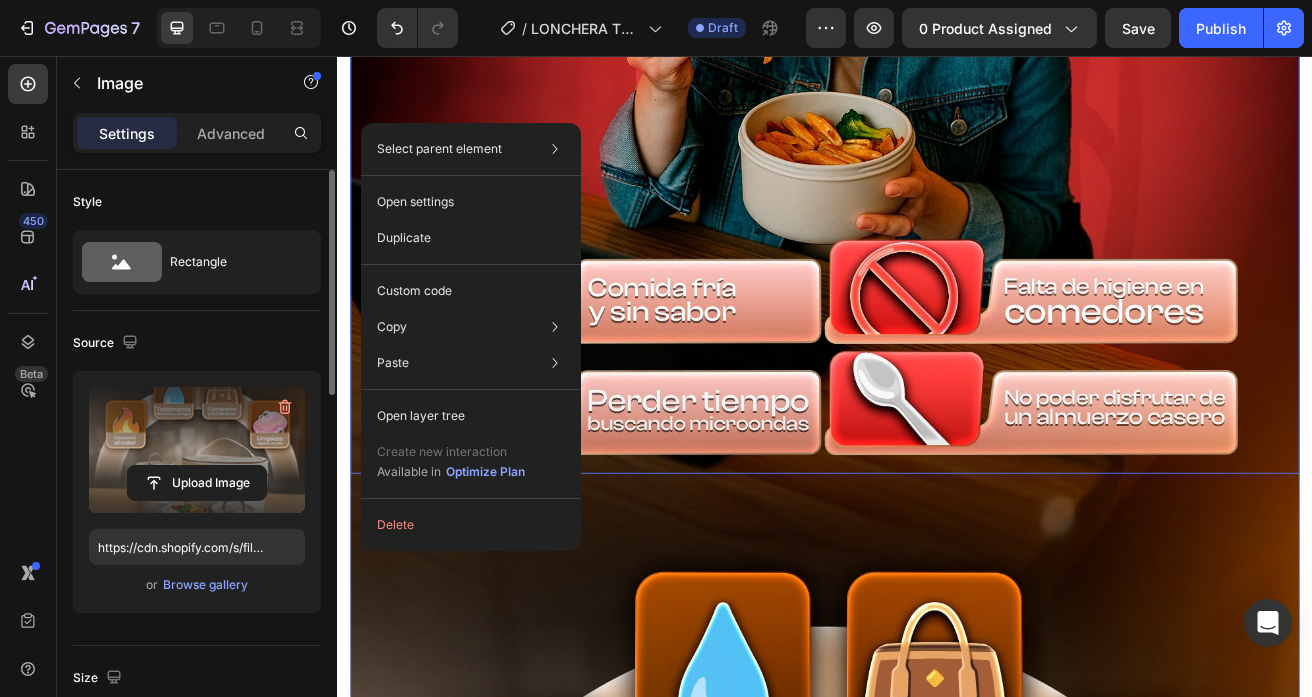 drag, startPoint x: 505, startPoint y: 665, endPoint x: 535, endPoint y: 504, distance: 163.77118 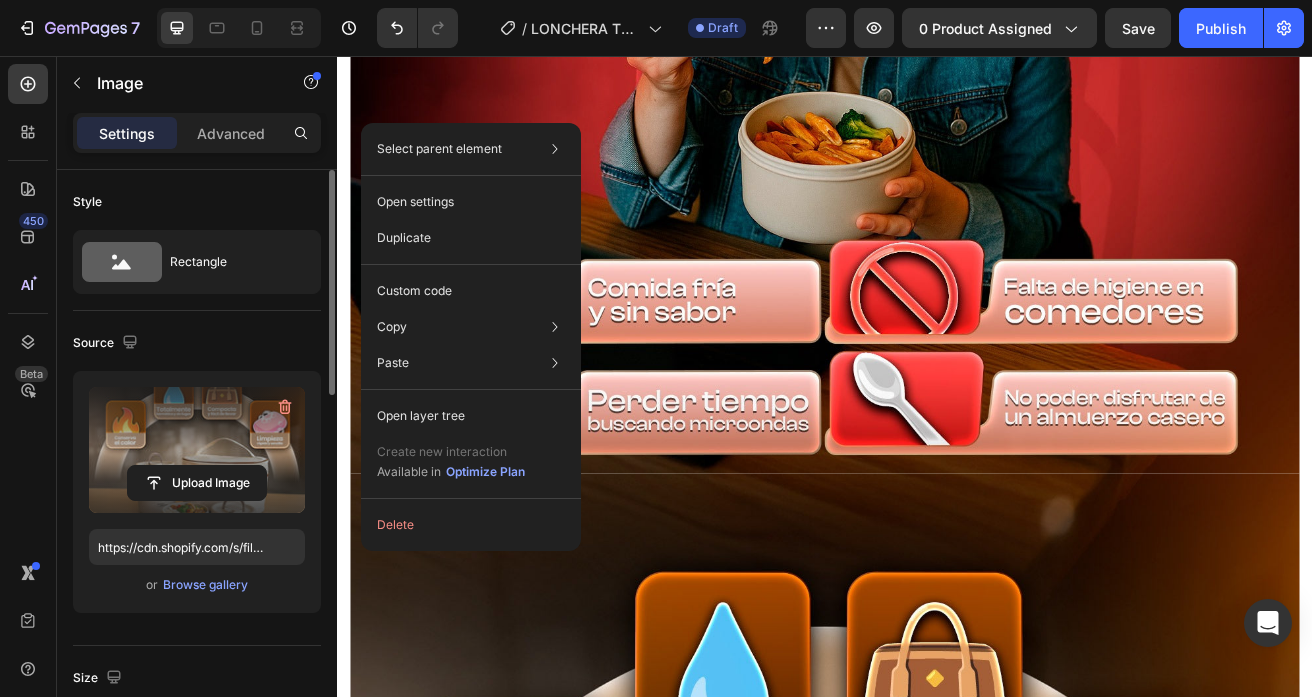 click at bounding box center [937, 1117] 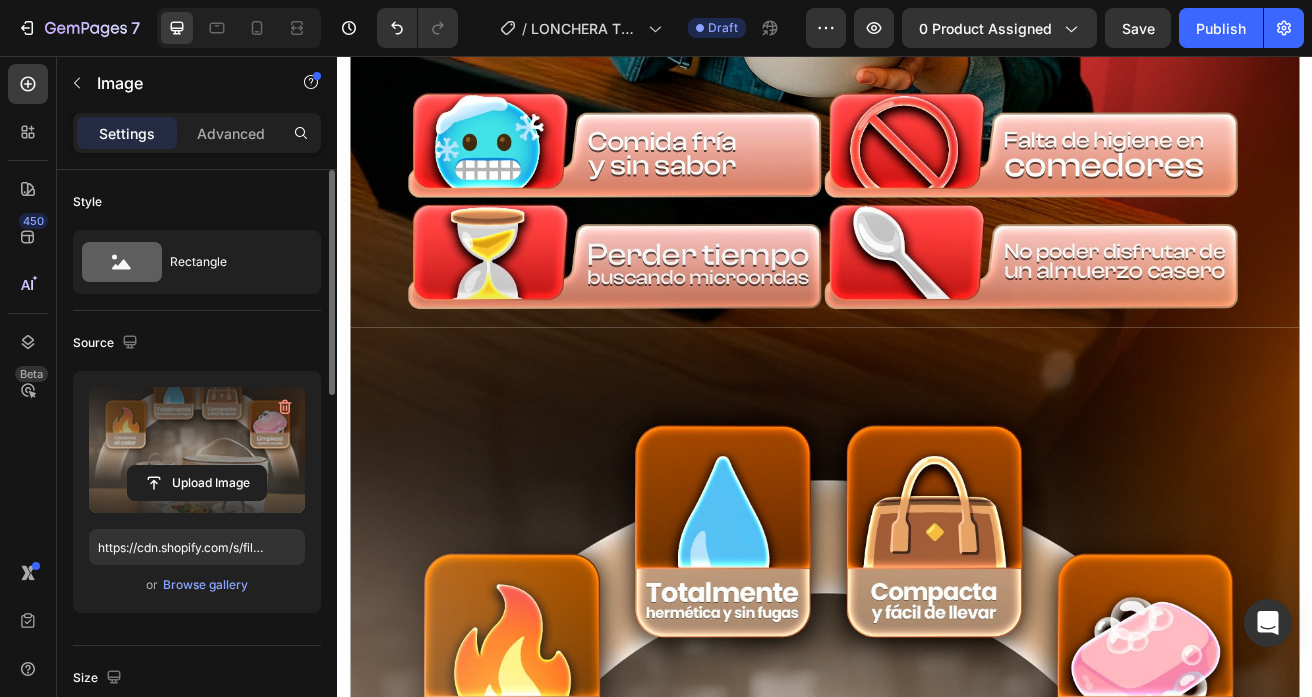 scroll, scrollTop: 3451, scrollLeft: 0, axis: vertical 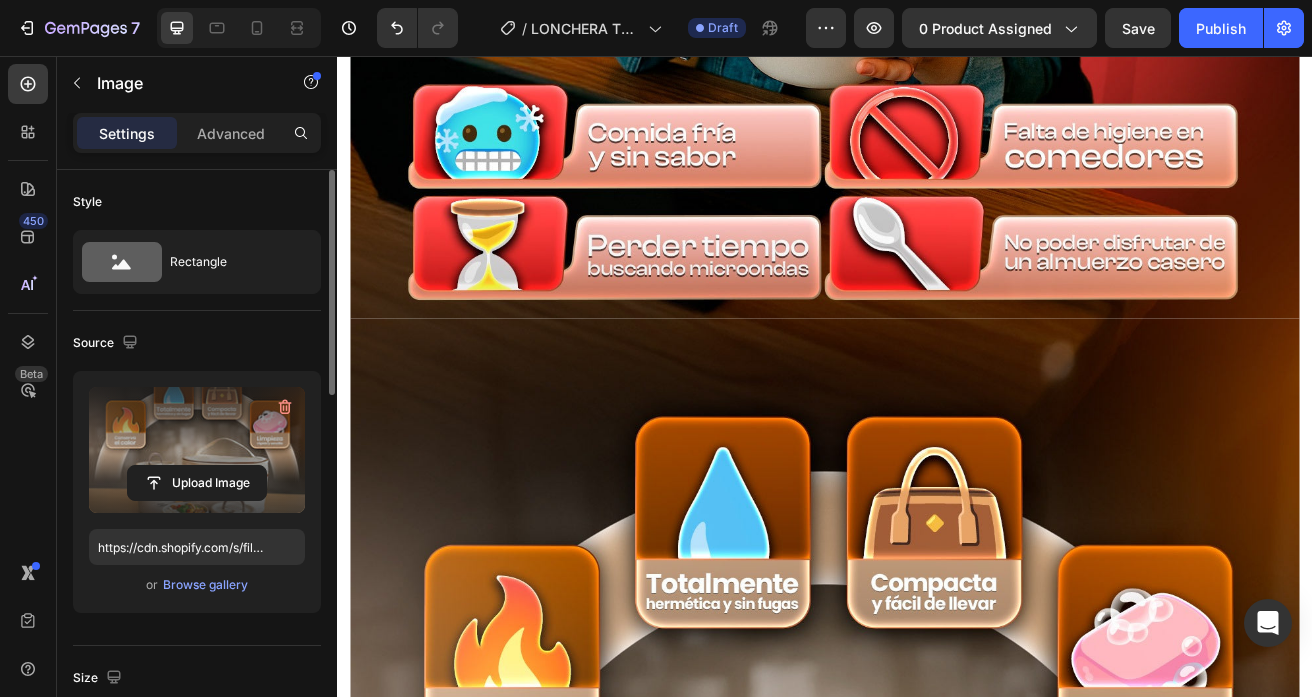 click at bounding box center (937, 926) 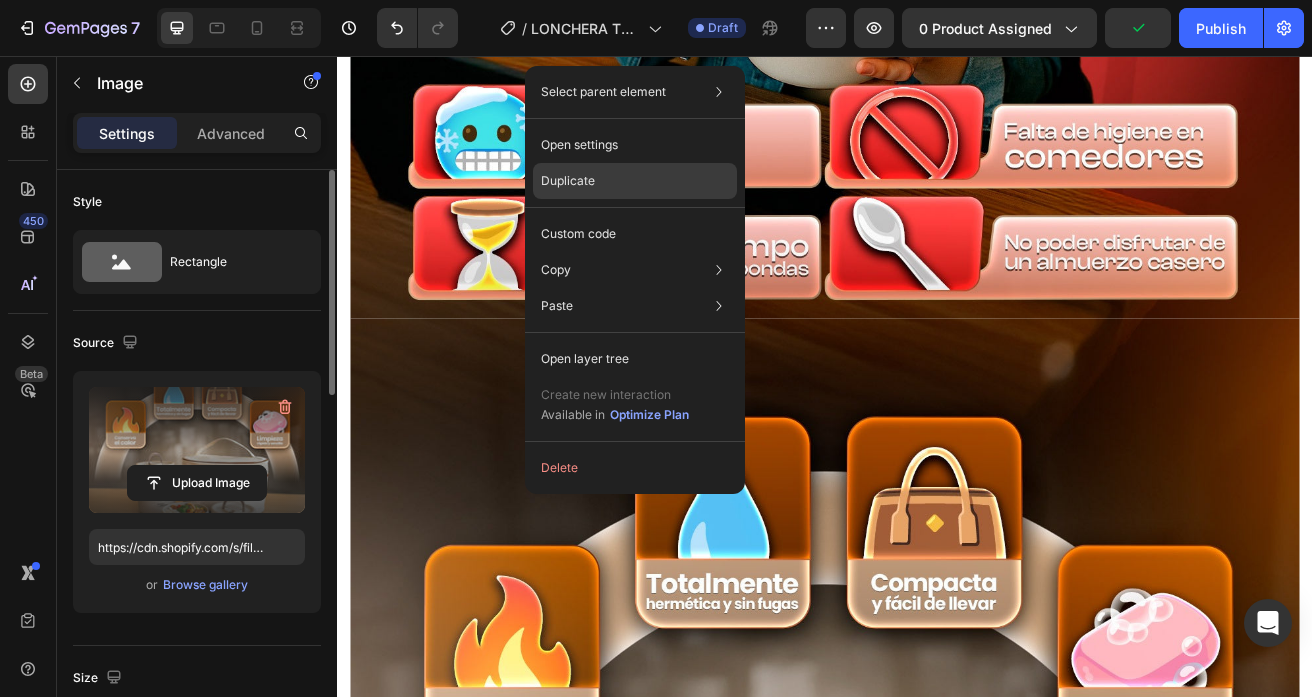 click on "Duplicate" 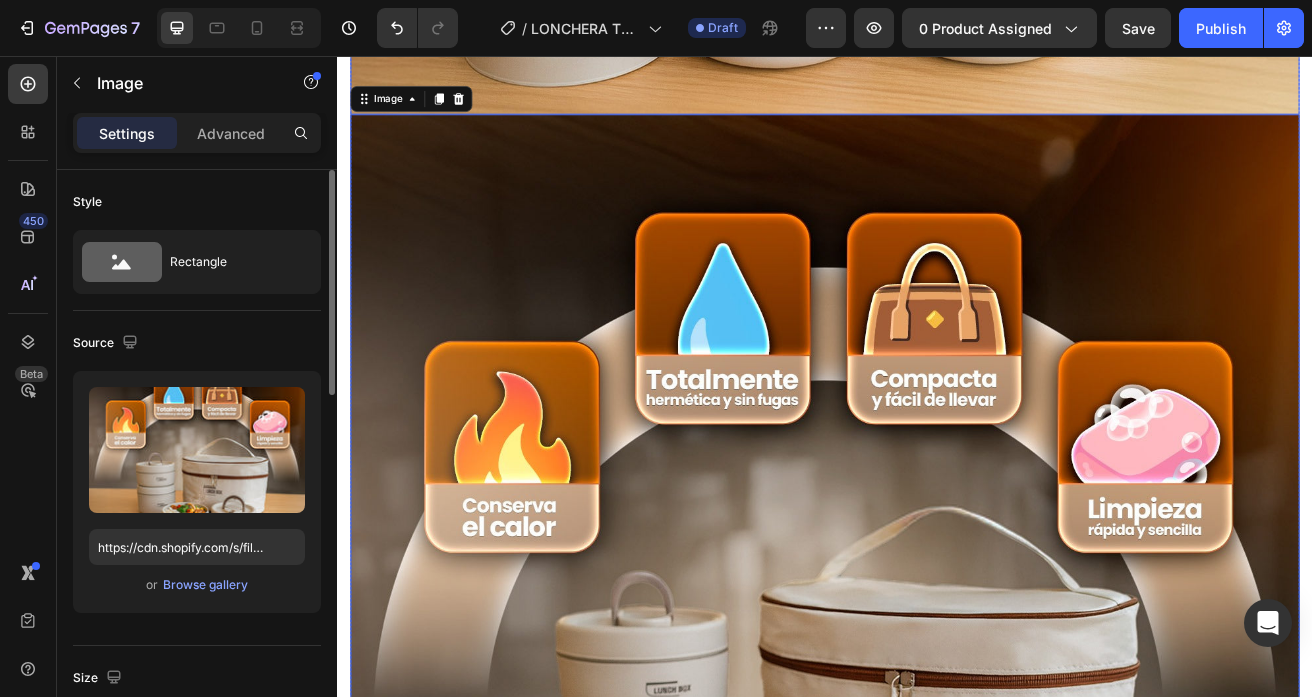 scroll, scrollTop: 4799, scrollLeft: 0, axis: vertical 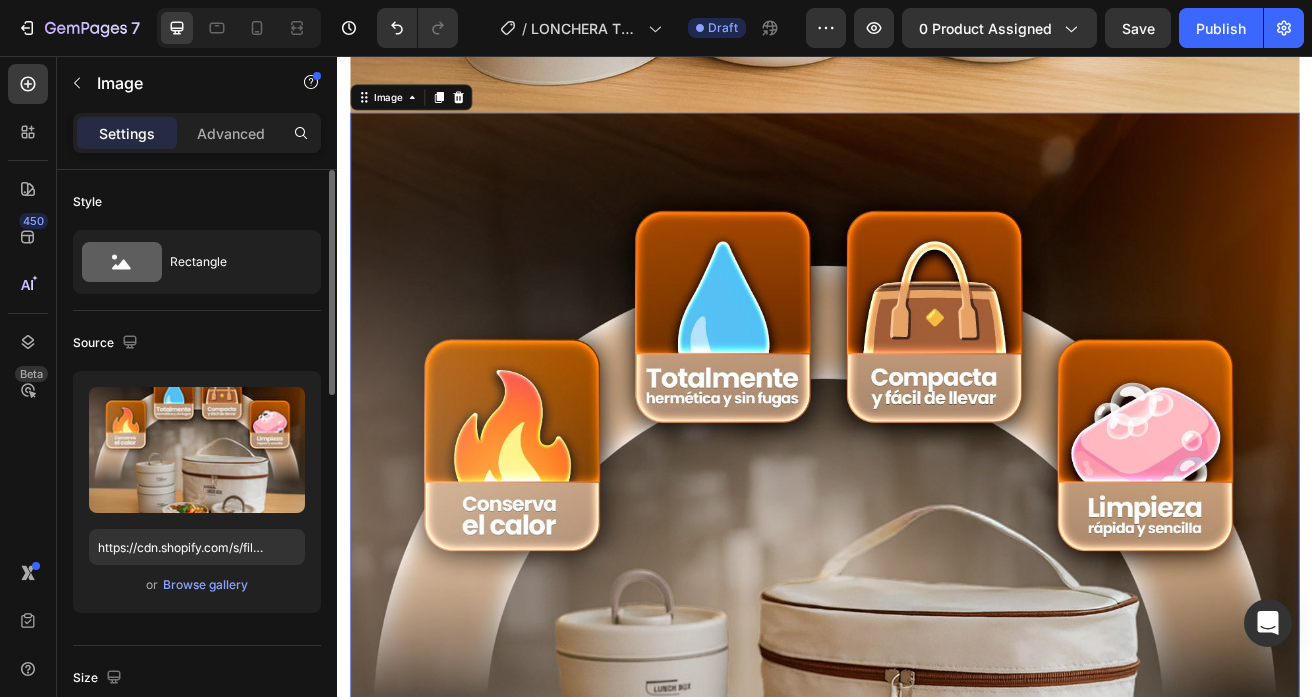 click at bounding box center [937, 673] 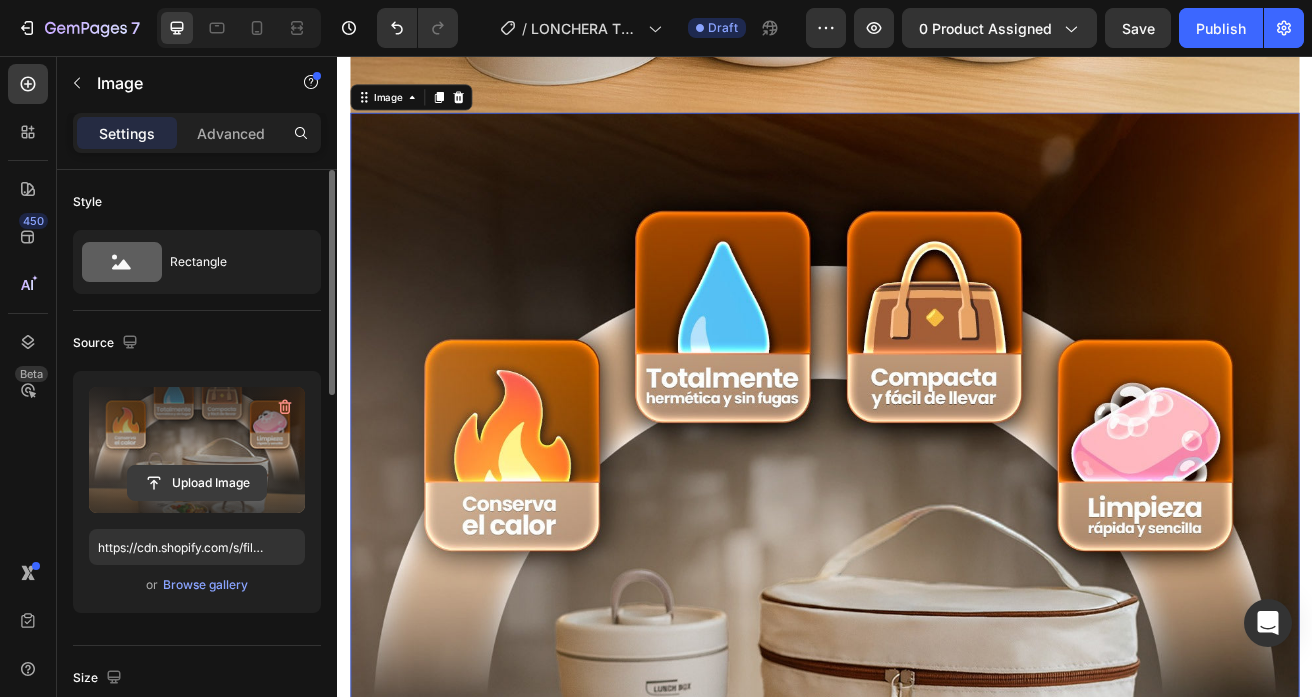 click 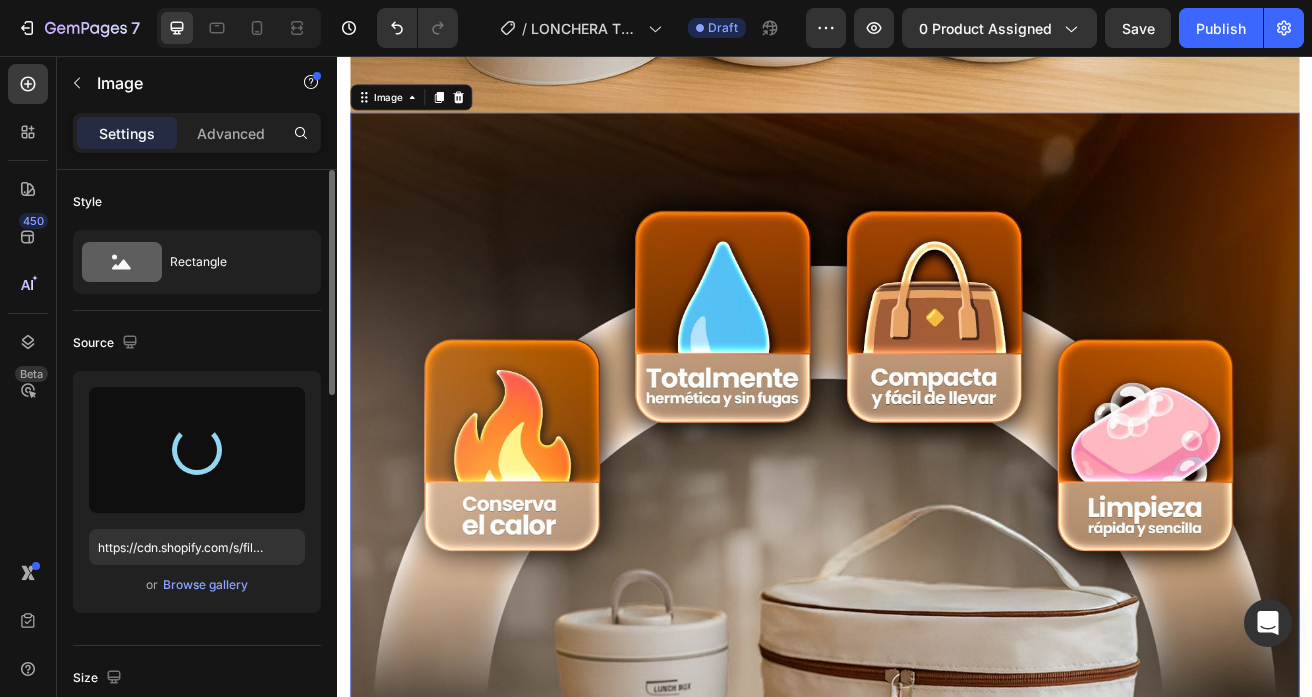 type on "https://cdn.shopify.com/s/files/1/0539/8049/6053/files/gempages_477506019577037602-91774d06-b71a-4549-a019-f718841a9bac.jpg" 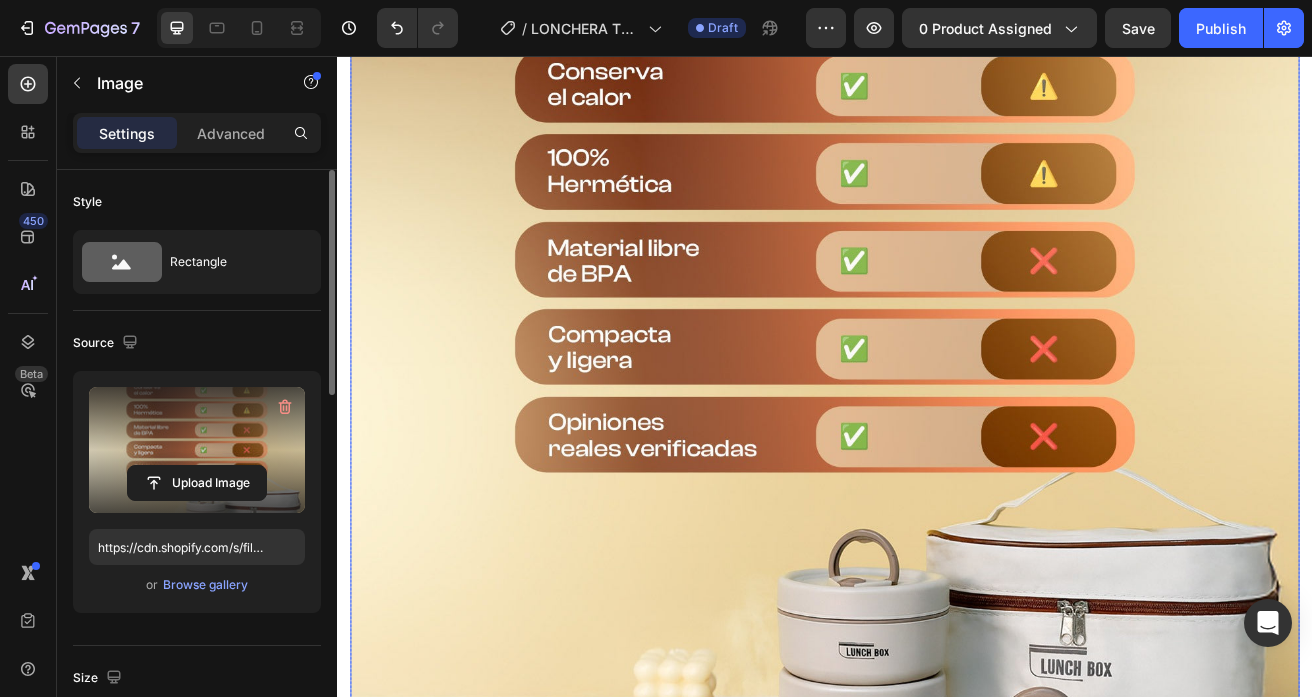 scroll, scrollTop: 5000, scrollLeft: 0, axis: vertical 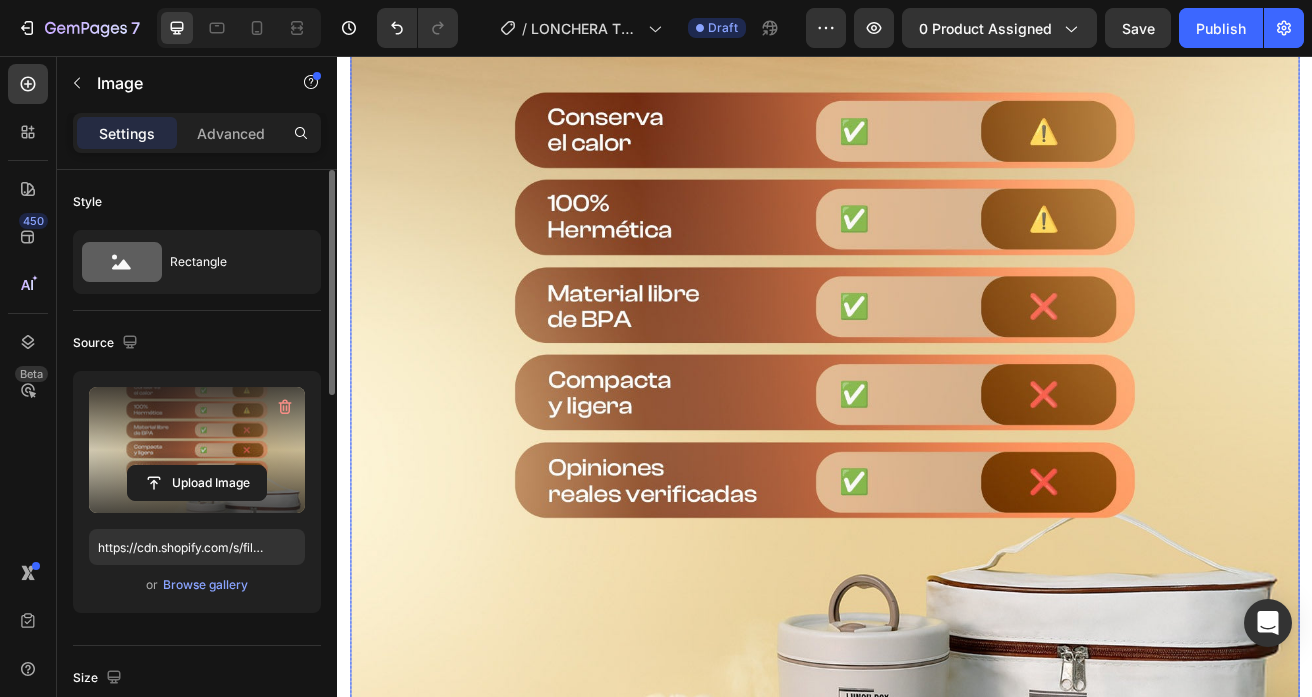 click at bounding box center (937, 472) 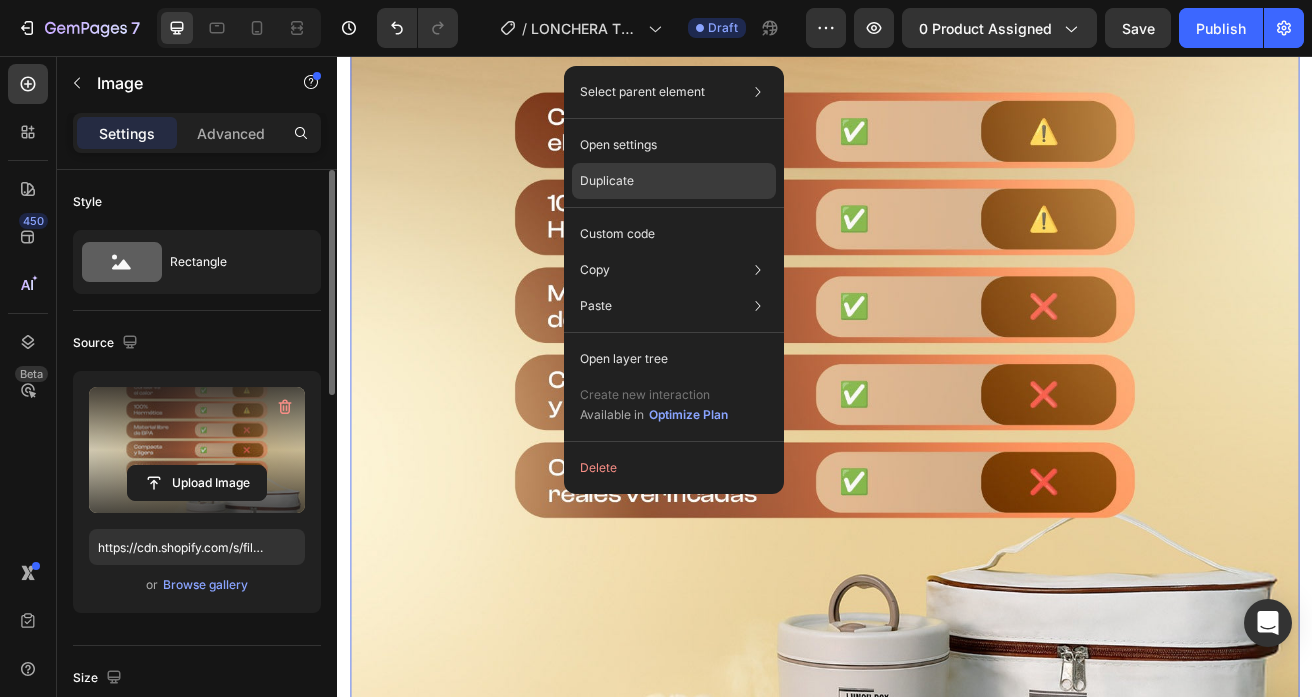 click on "Duplicate" at bounding box center (607, 181) 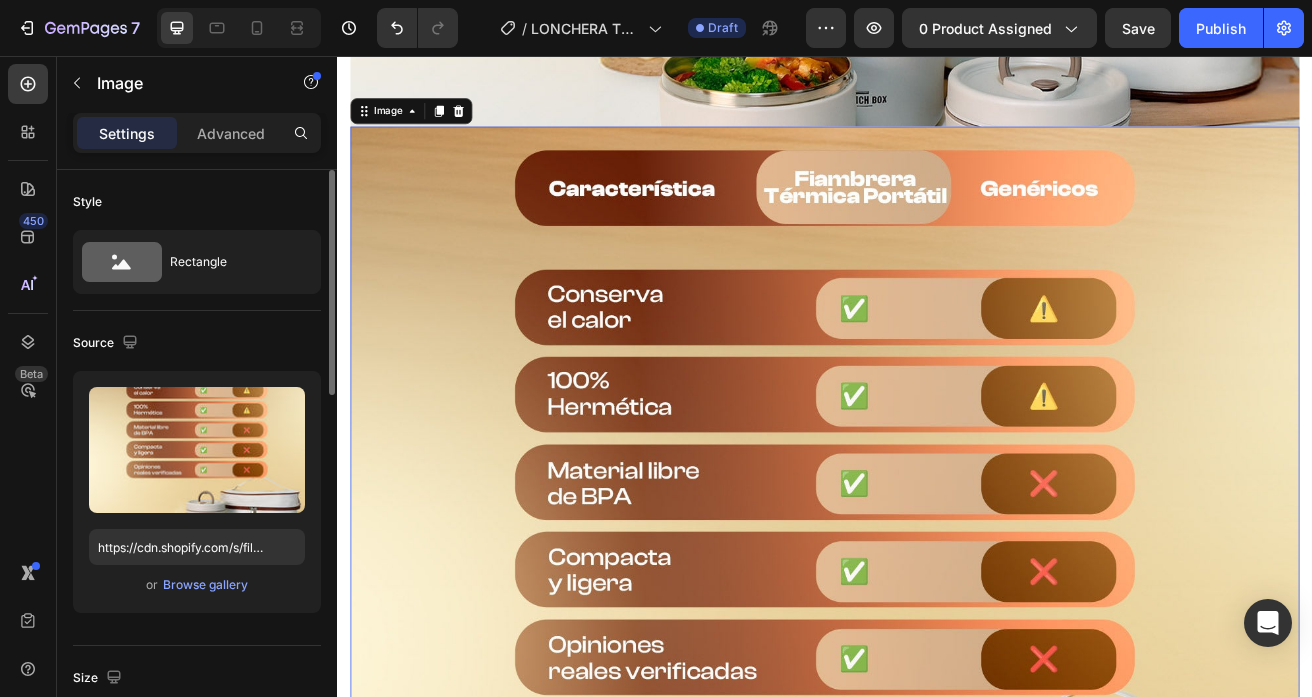 scroll, scrollTop: 5894, scrollLeft: 0, axis: vertical 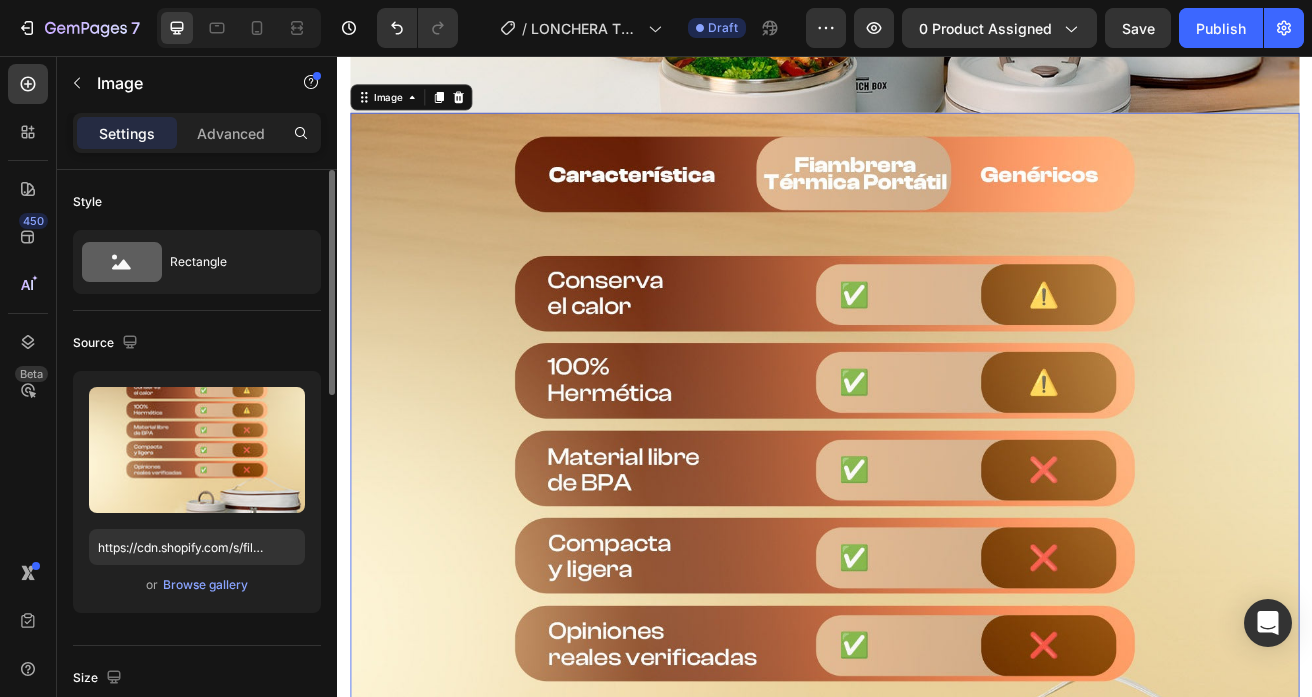 click at bounding box center (937, 673) 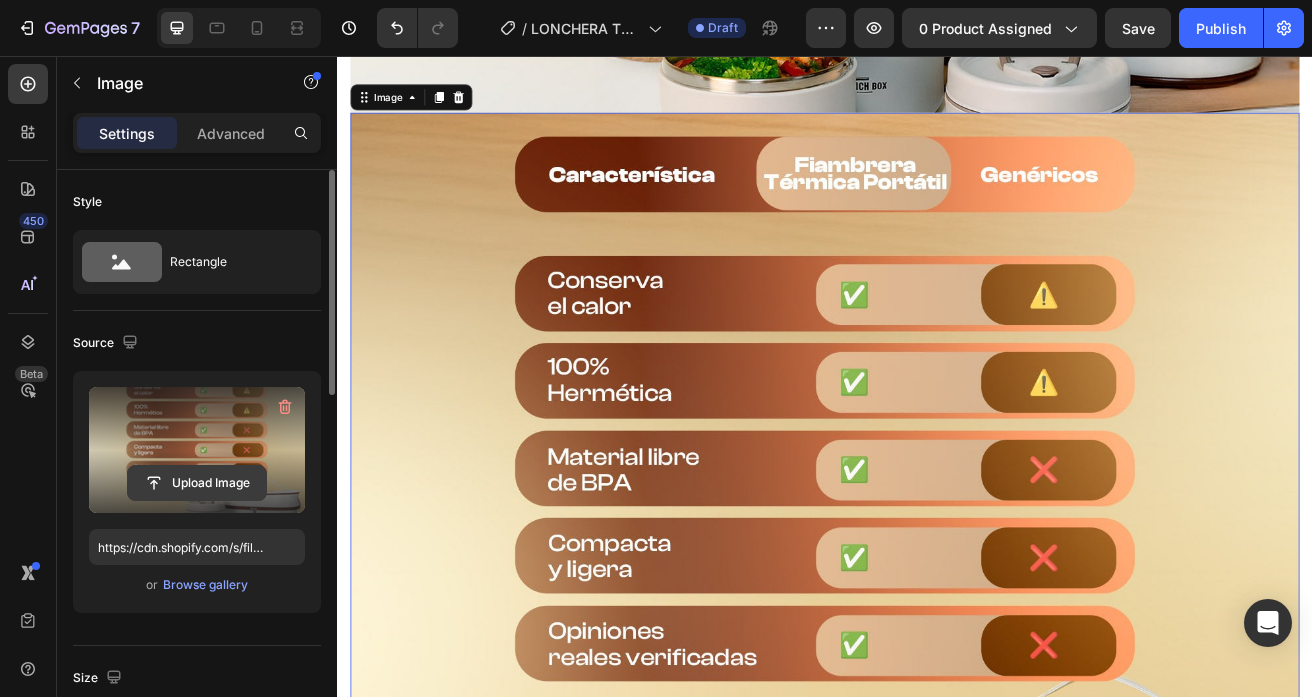 click 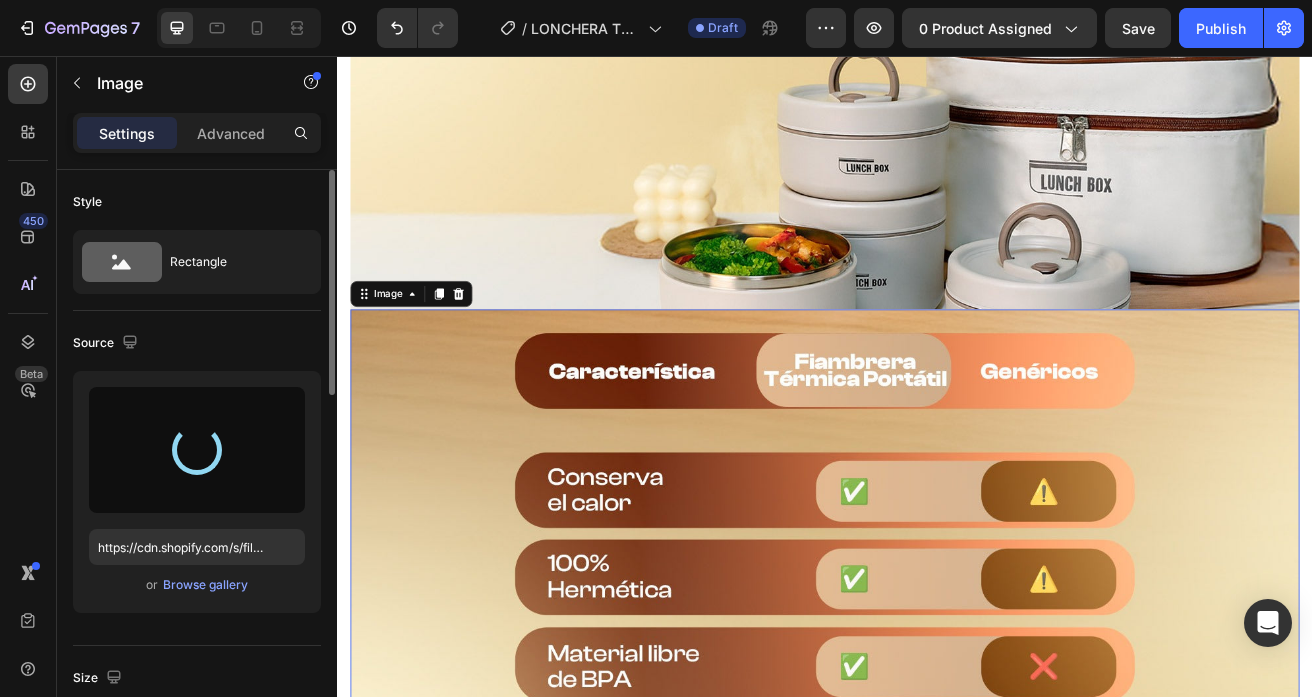 scroll, scrollTop: 5657, scrollLeft: 0, axis: vertical 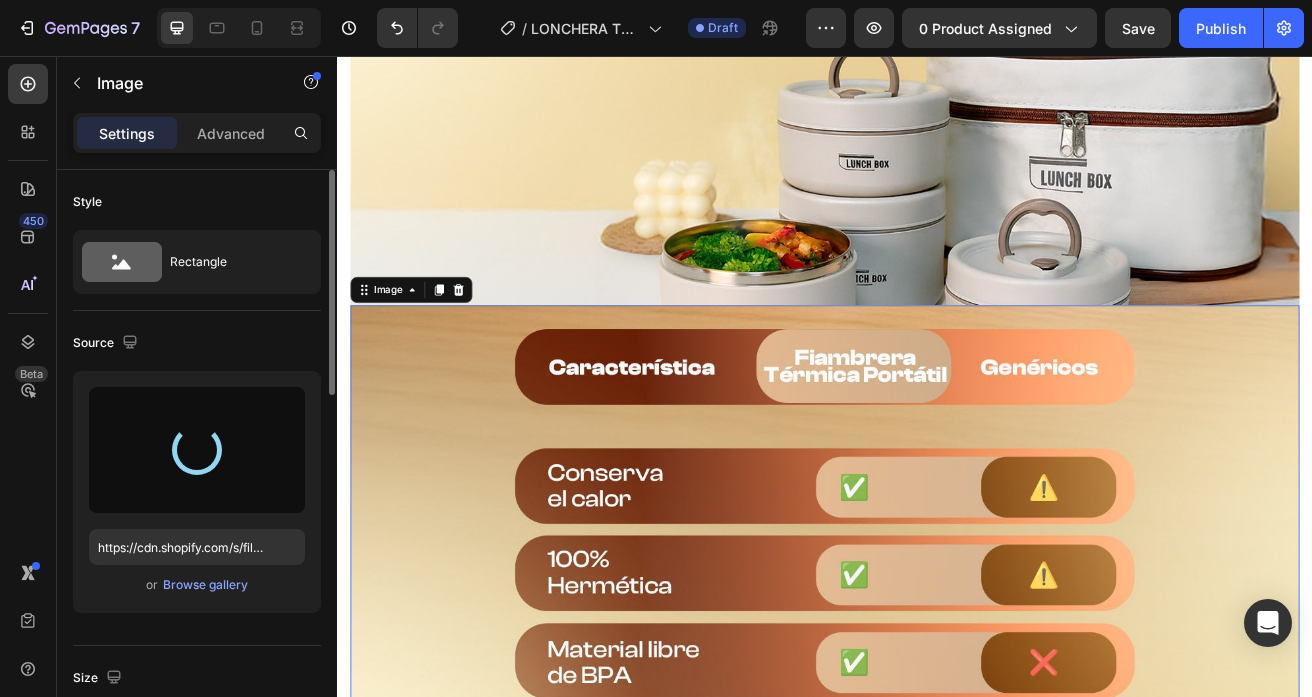 type on "https://cdn.shopify.com/s/files/1/0539/8049/6053/files/gempages_477506019577037602-59b0fc9a-4ced-4ce9-b548-408b536353e4.jpg" 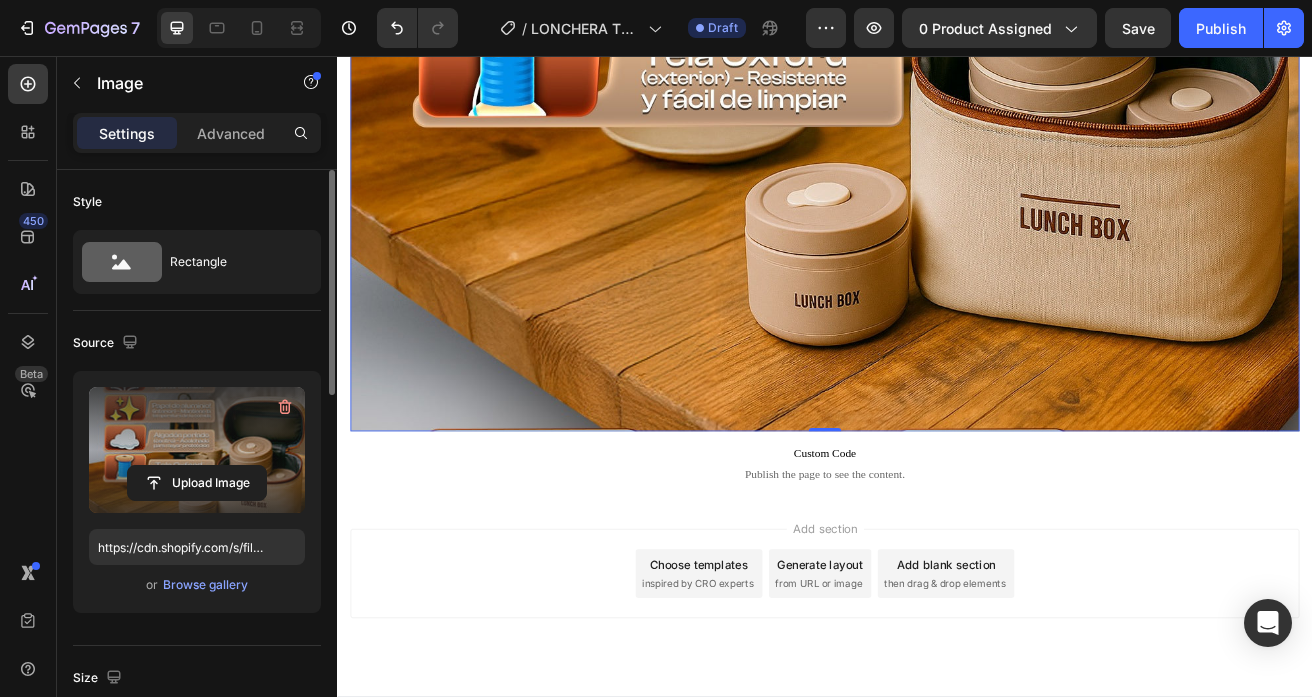 scroll, scrollTop: 6638, scrollLeft: 0, axis: vertical 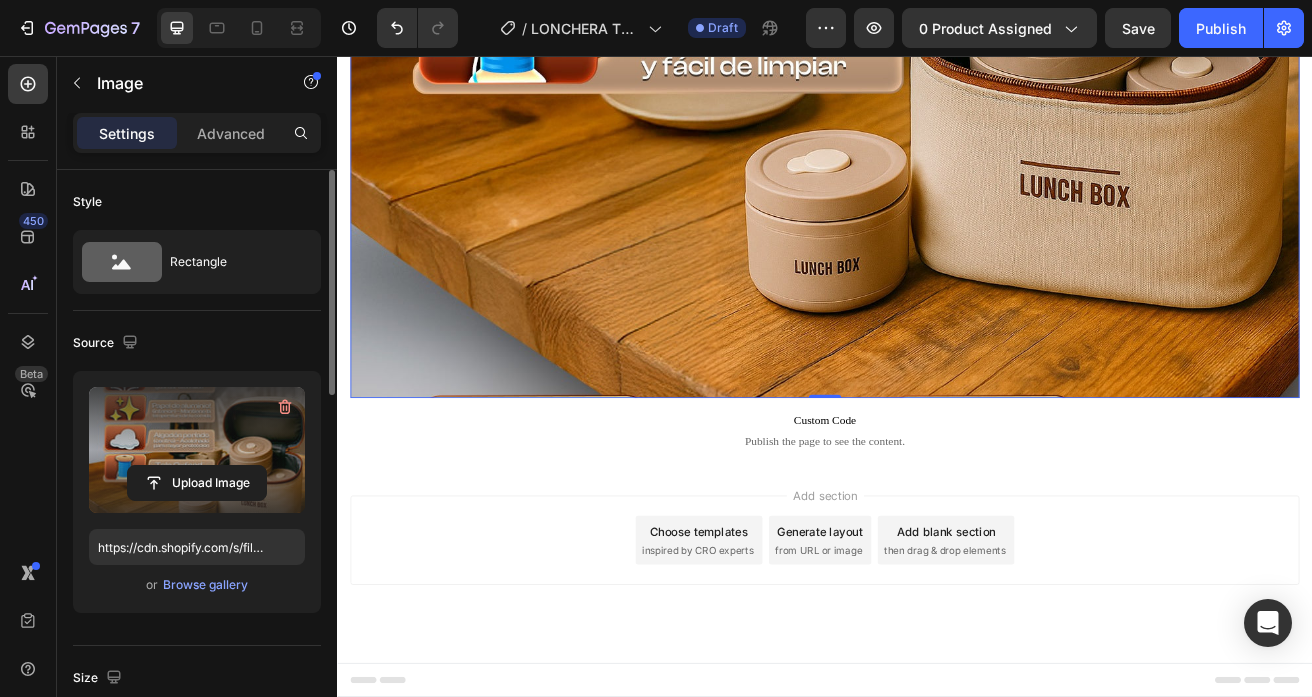 click at bounding box center [937, -71] 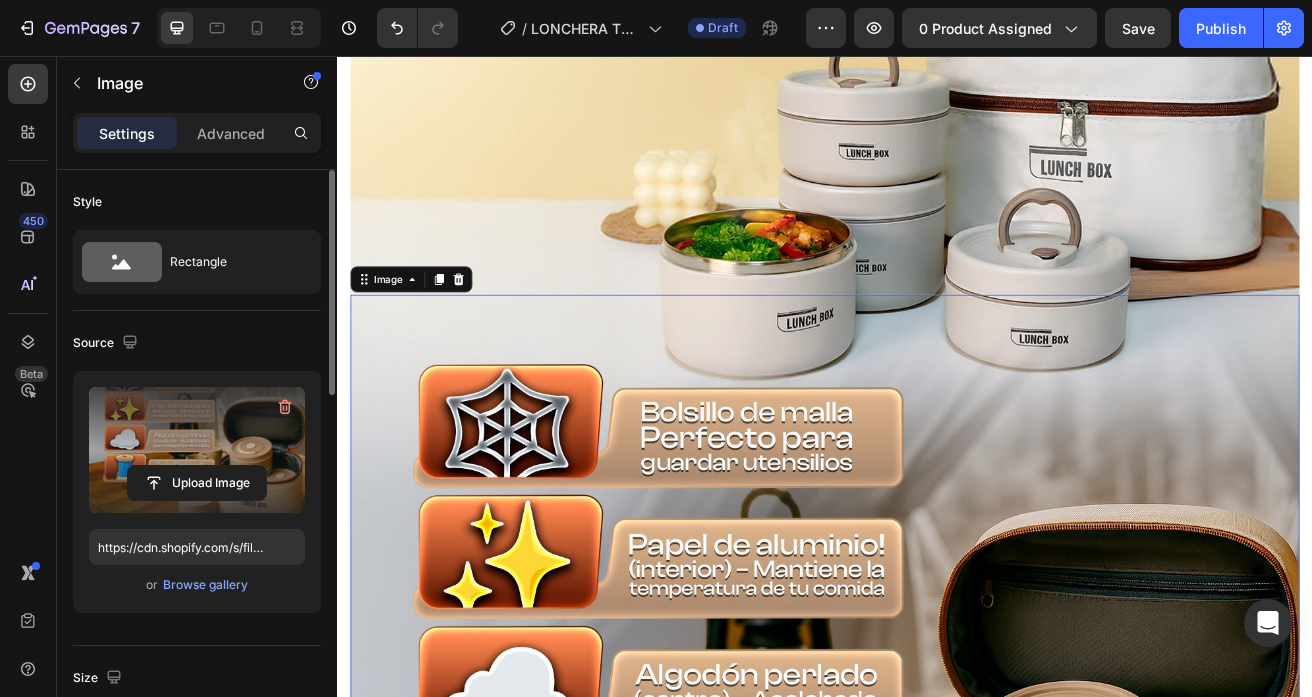 scroll, scrollTop: 5617, scrollLeft: 0, axis: vertical 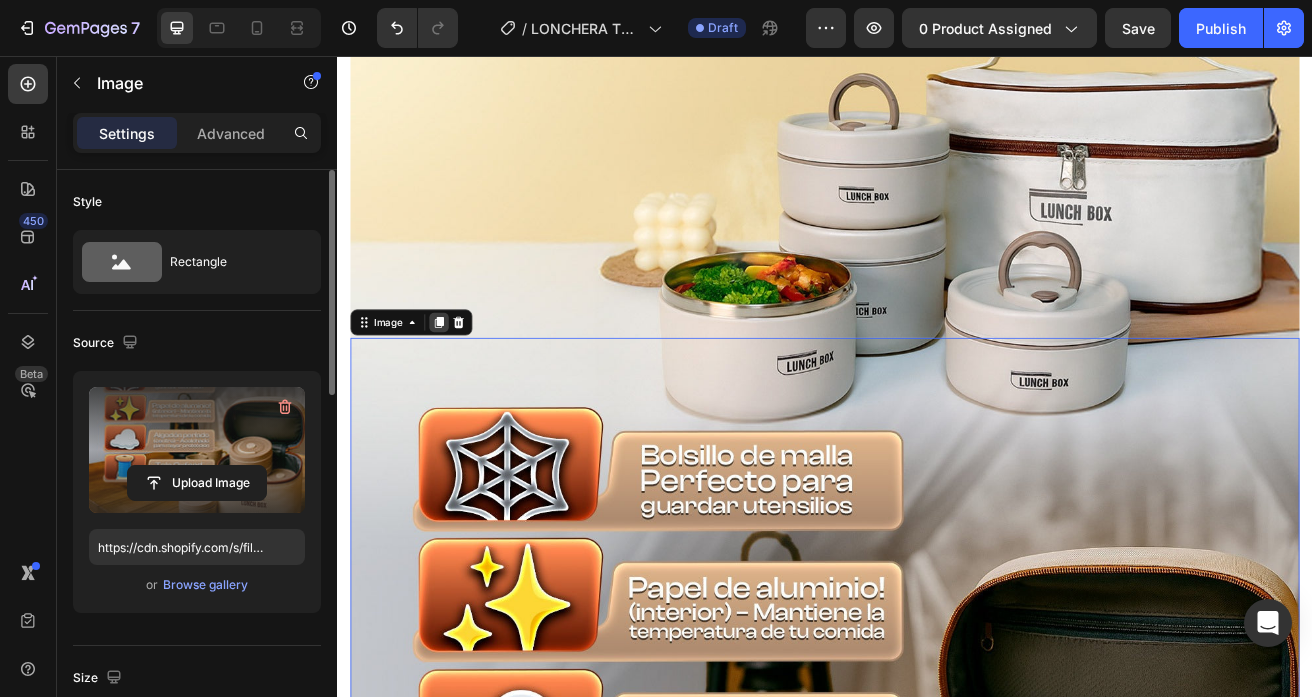 click 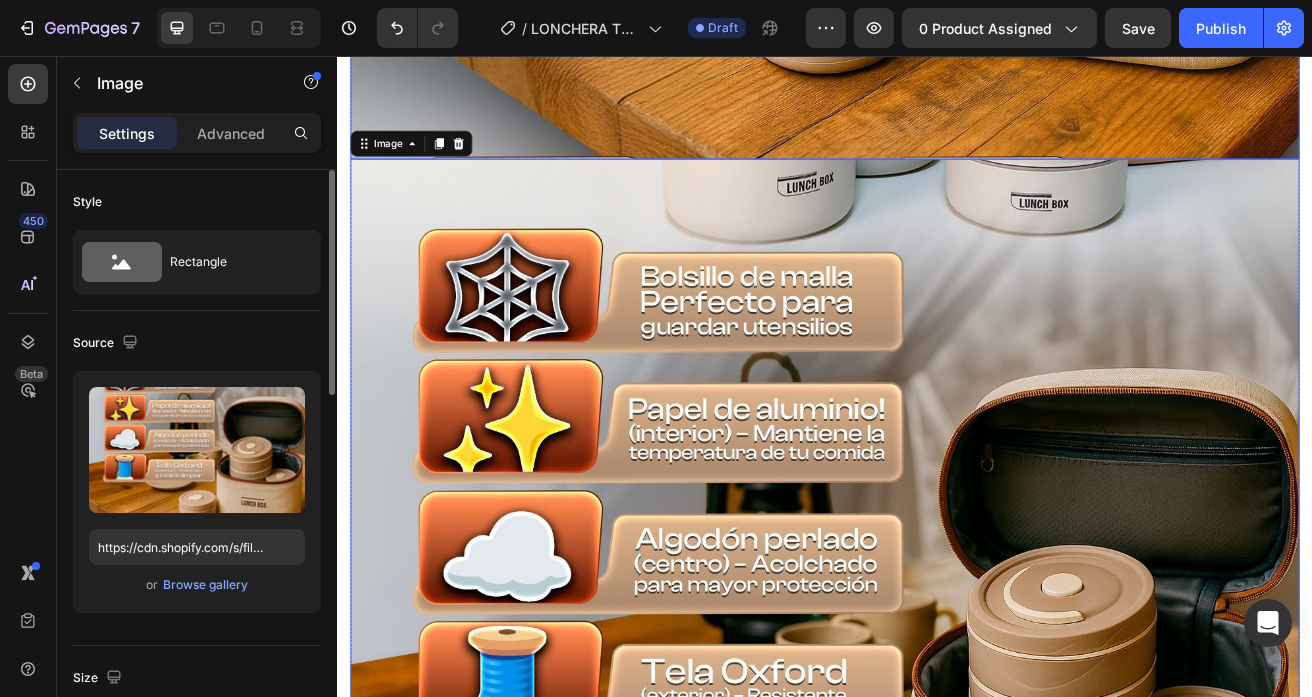 scroll, scrollTop: 6989, scrollLeft: 0, axis: vertical 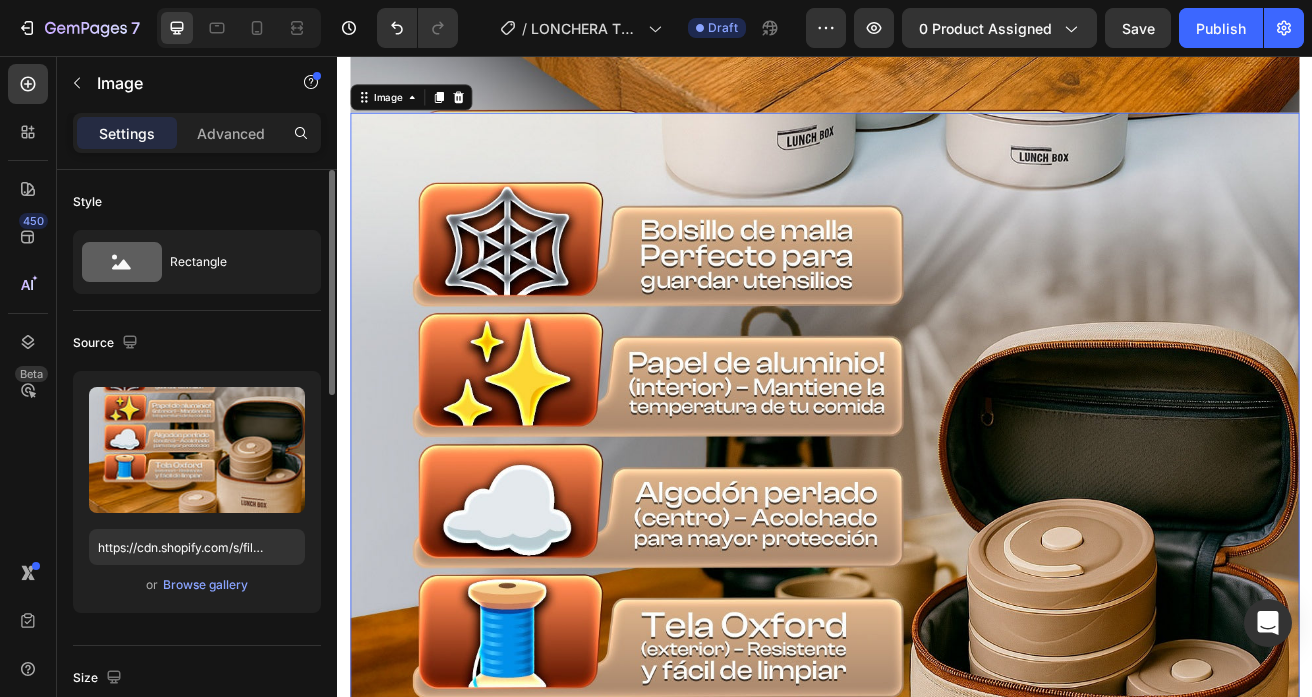 click at bounding box center (937, 673) 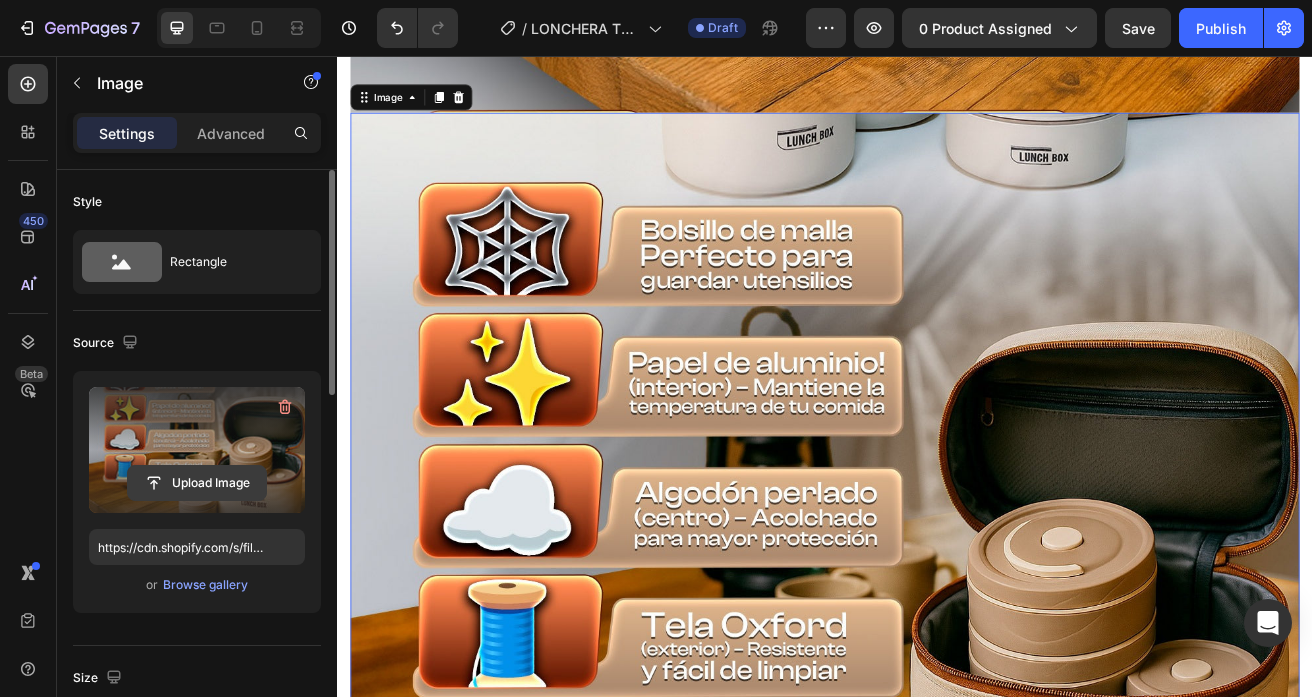 click 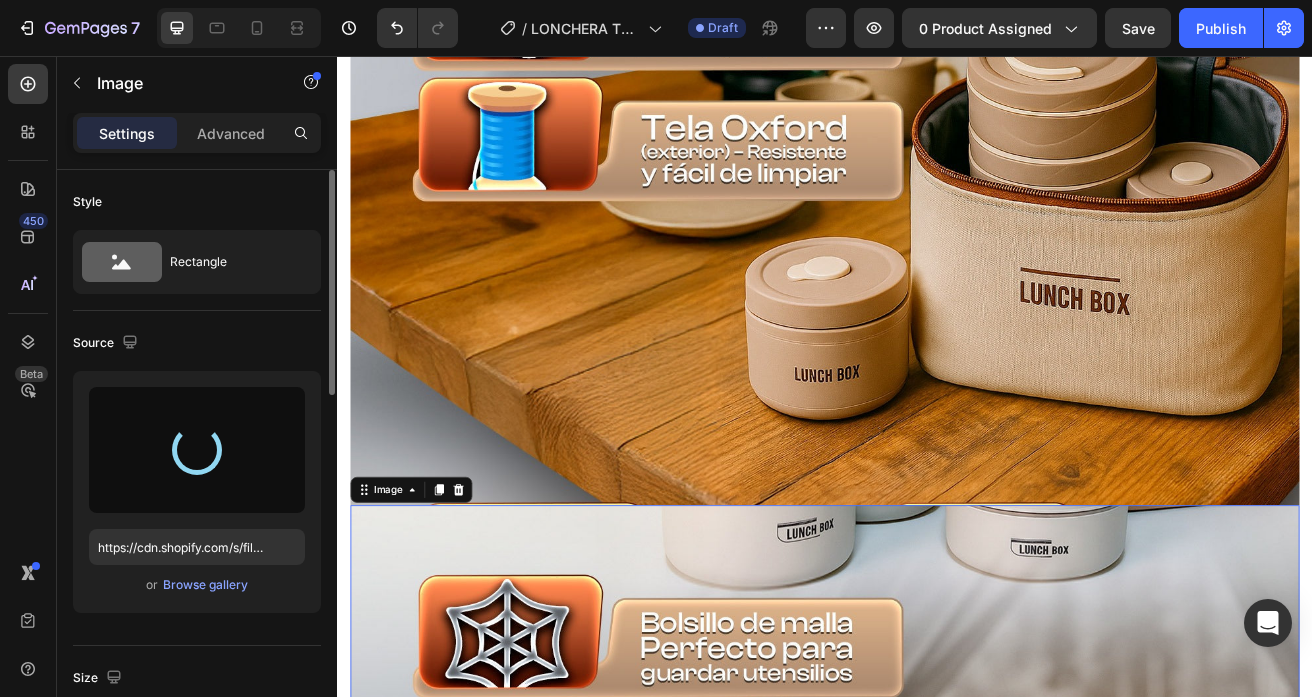type on "https://cdn.shopify.com/s/files/1/0539/8049/6053/files/gempages_477506019577037602-a474ae44-e567-4a27-b46e-daec960277c6.jpg" 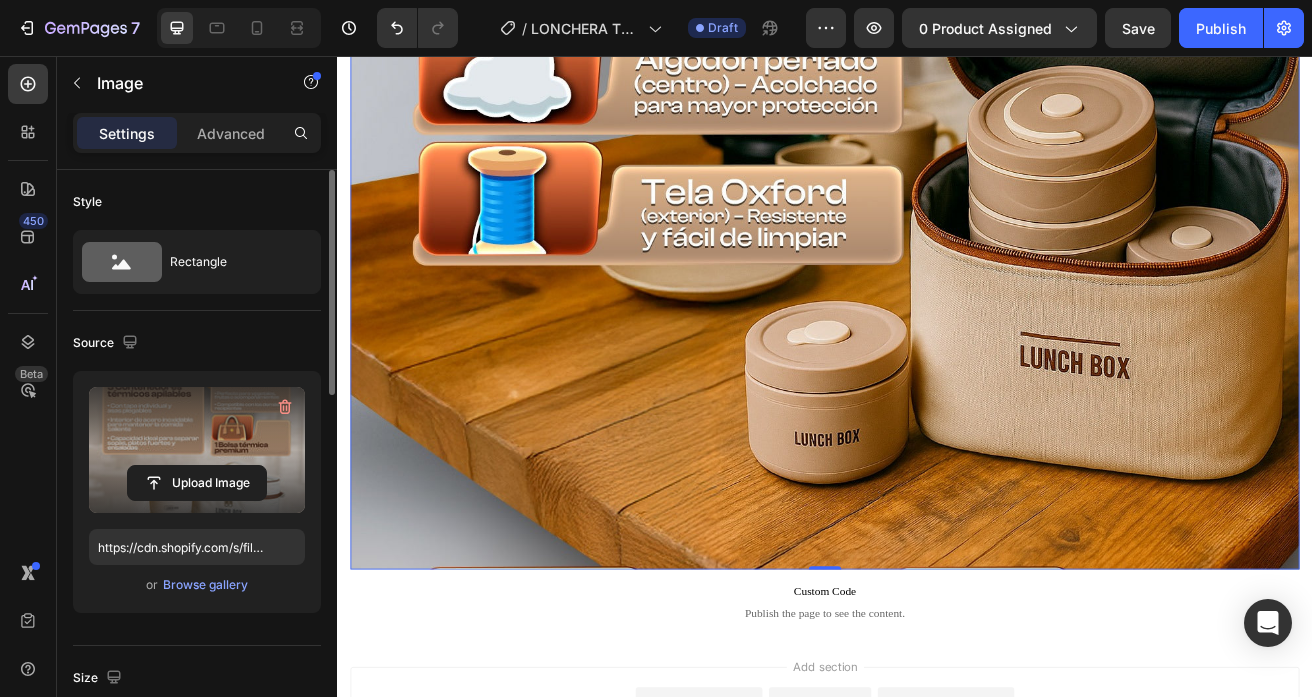 scroll, scrollTop: 4975, scrollLeft: 0, axis: vertical 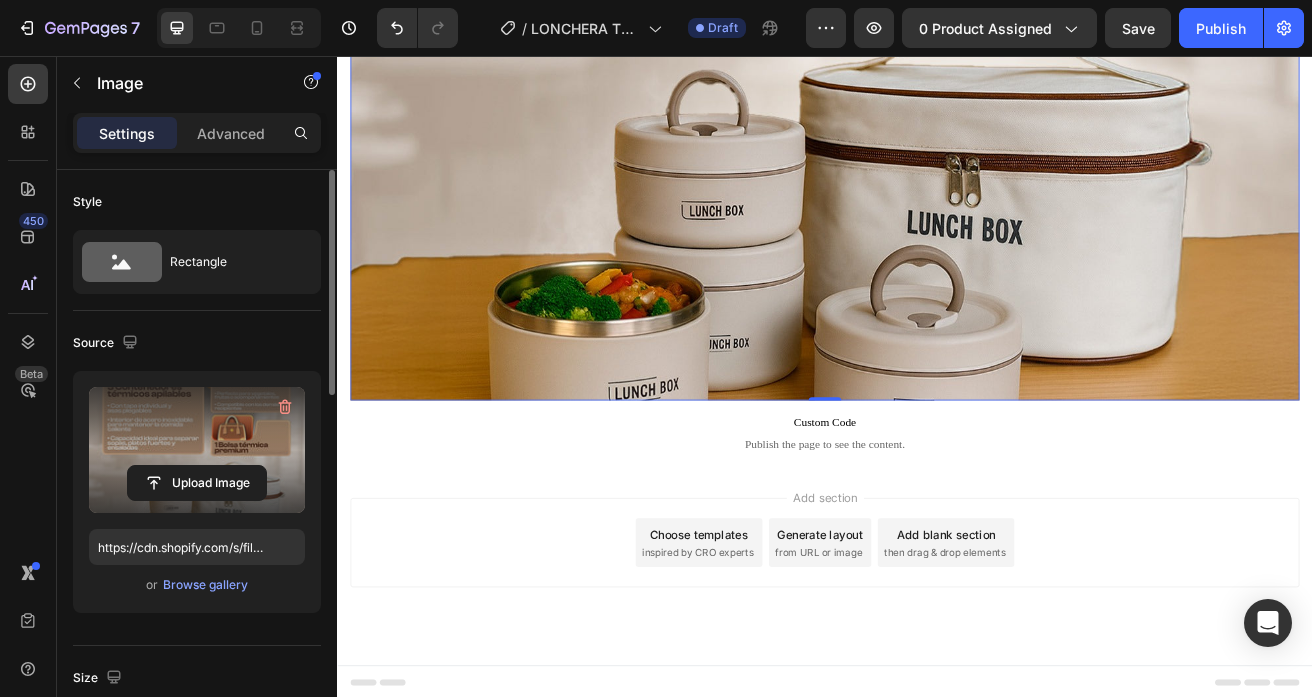 click at bounding box center [937, -68] 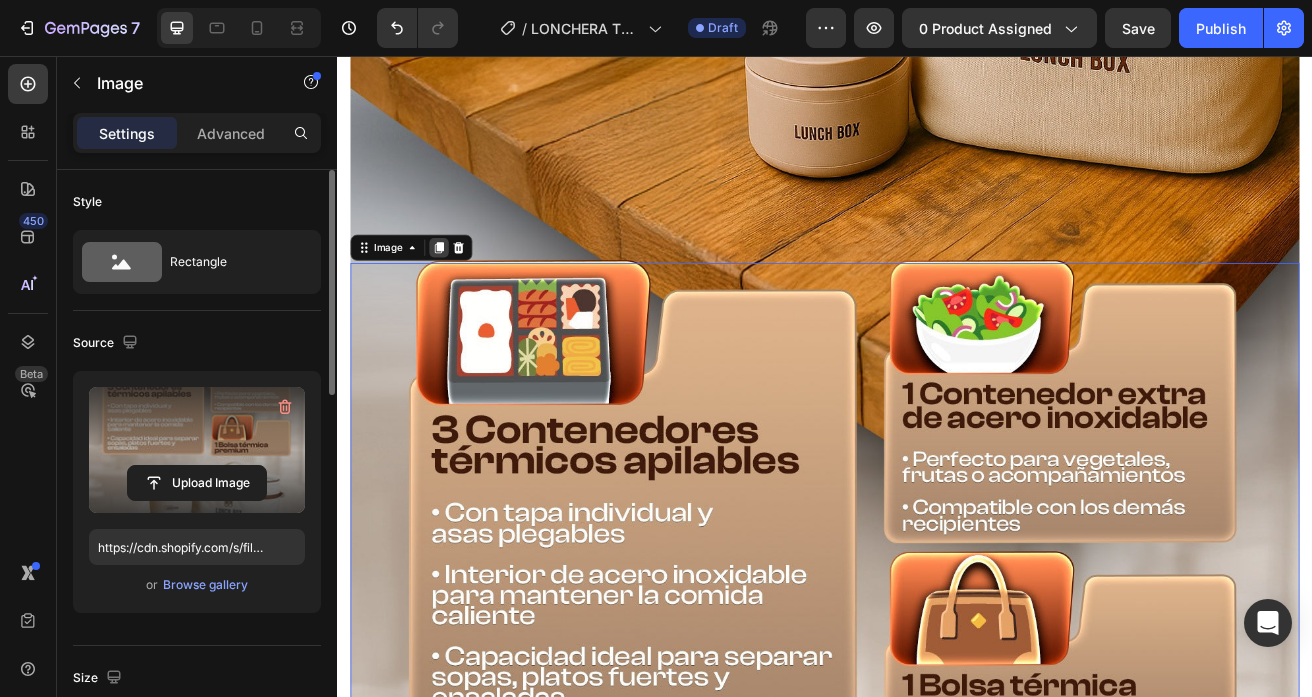 click 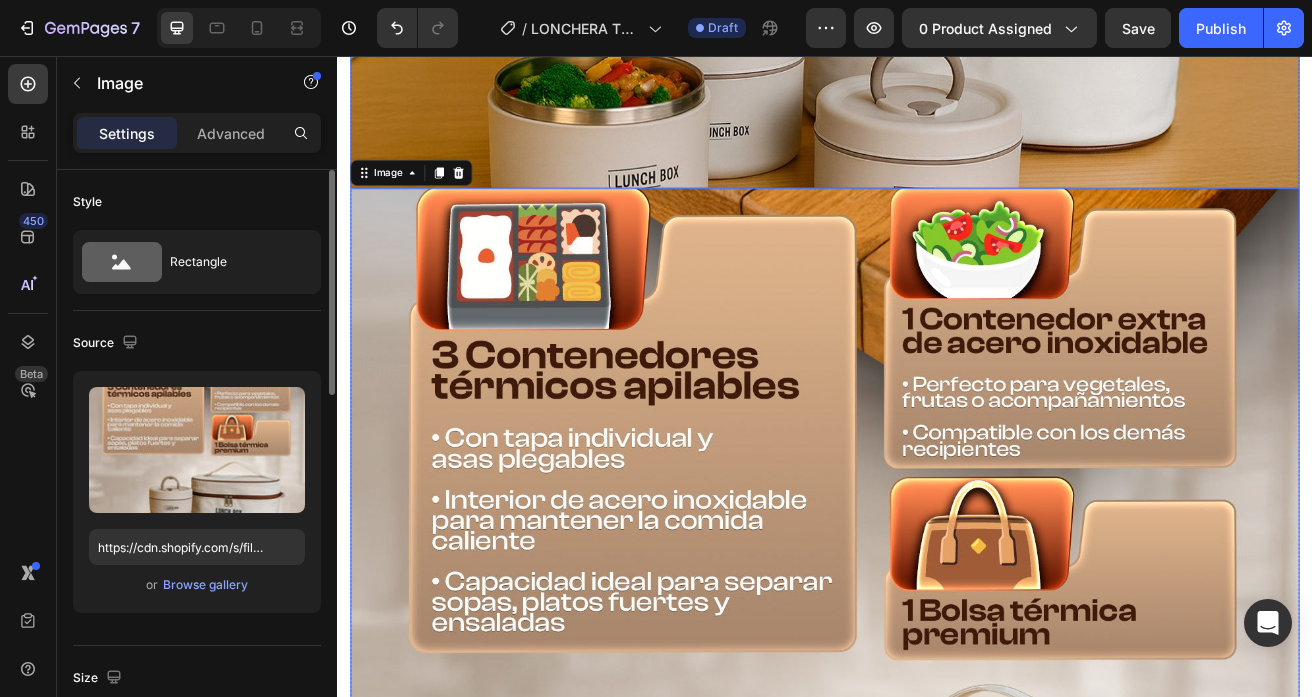 scroll, scrollTop: 5526, scrollLeft: 0, axis: vertical 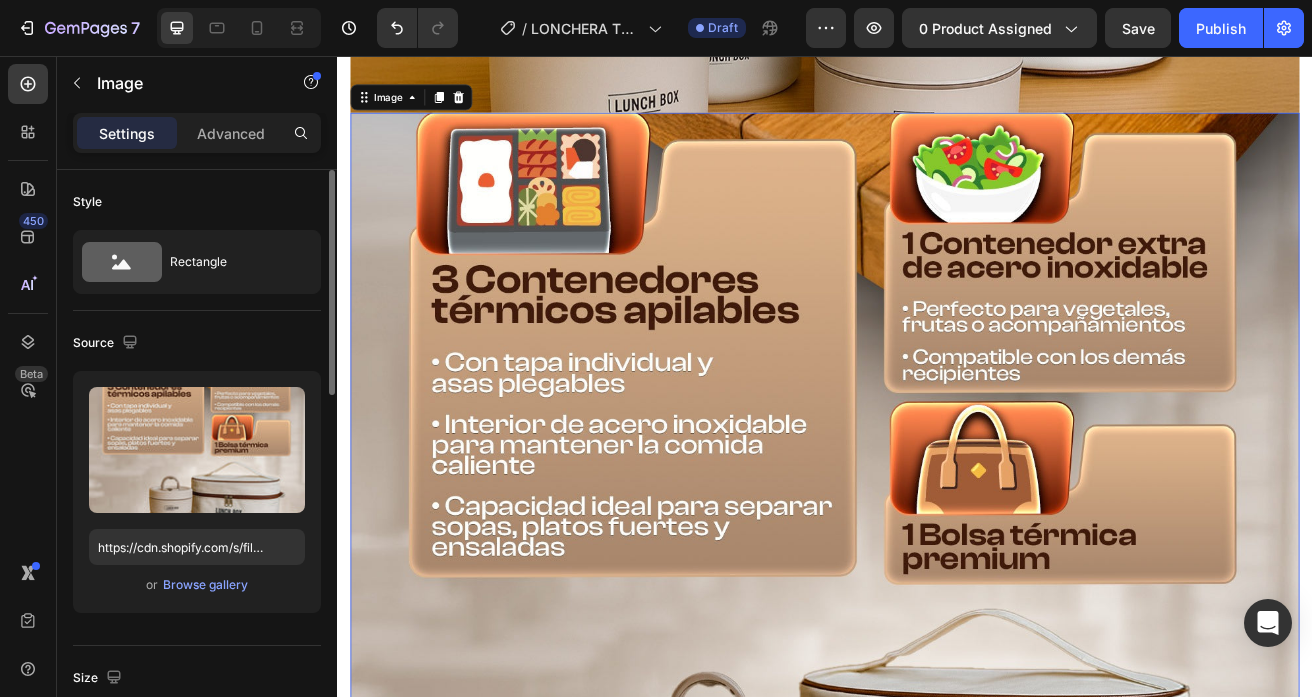 click at bounding box center [937, 673] 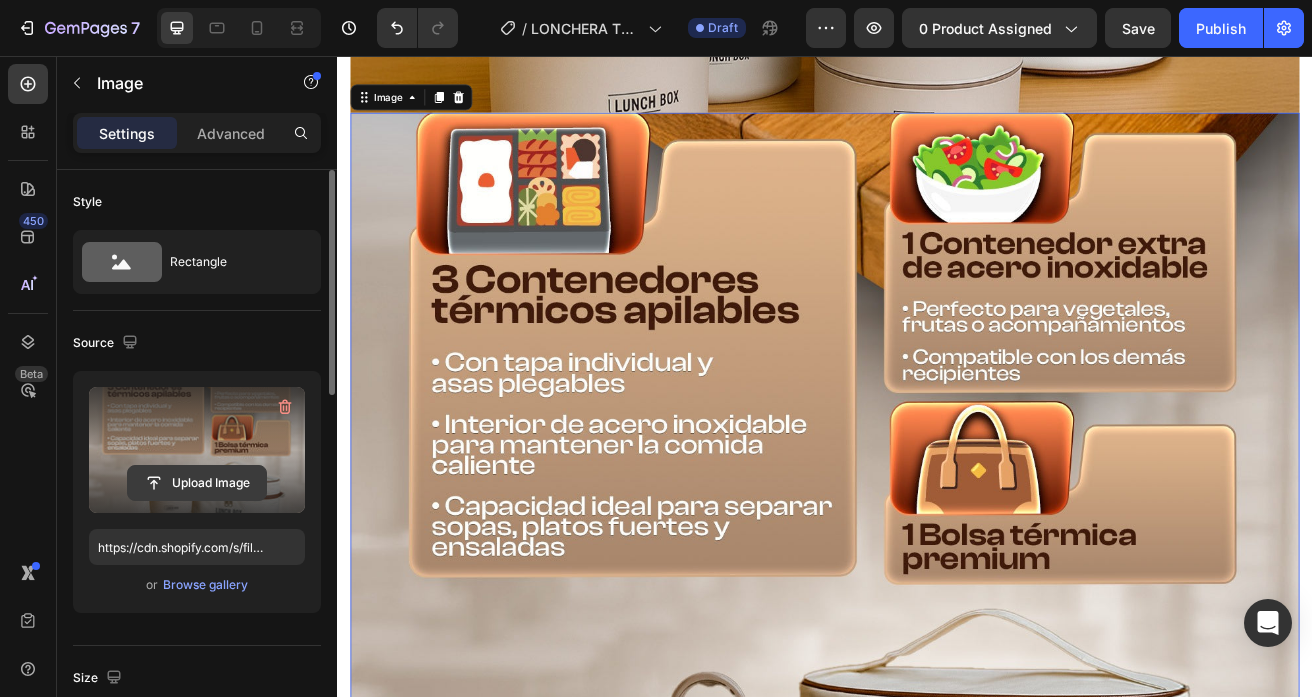 click 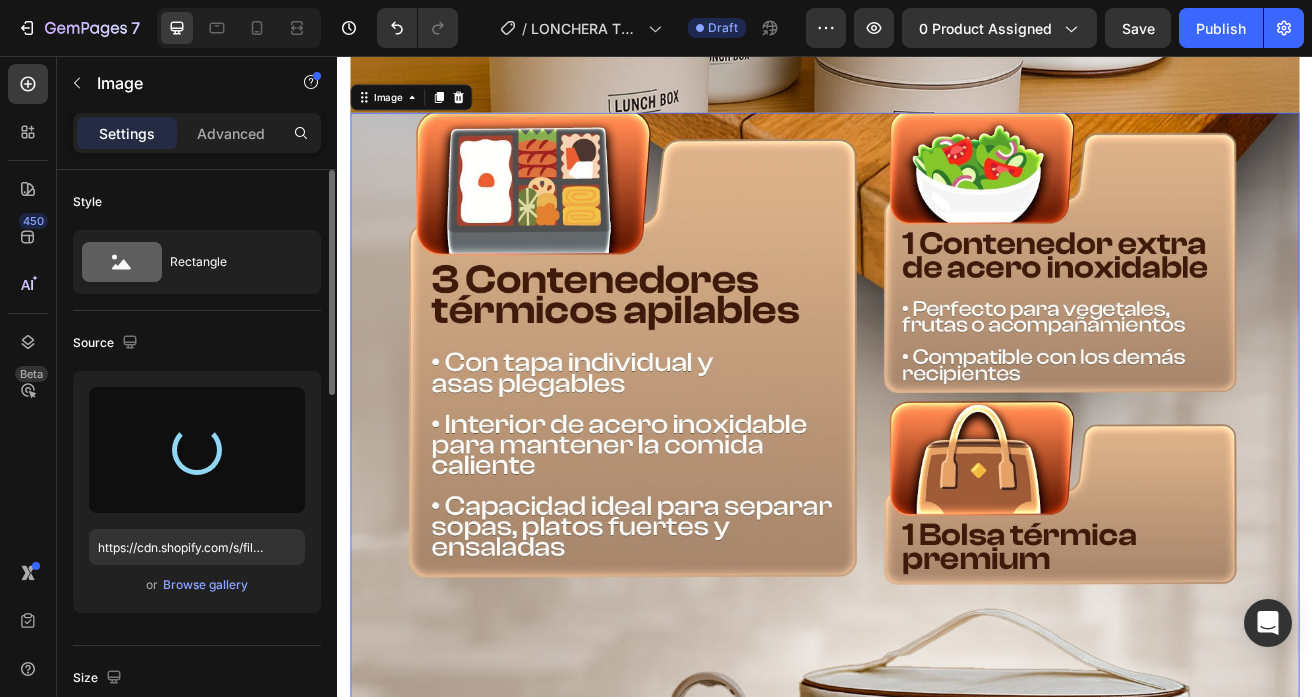 type on "https://cdn.shopify.com/s/files/1/0539/8049/6053/files/gempages_477506019577037602-3efe24f7-4c74-48ad-b9ba-3380c036b740.jpg" 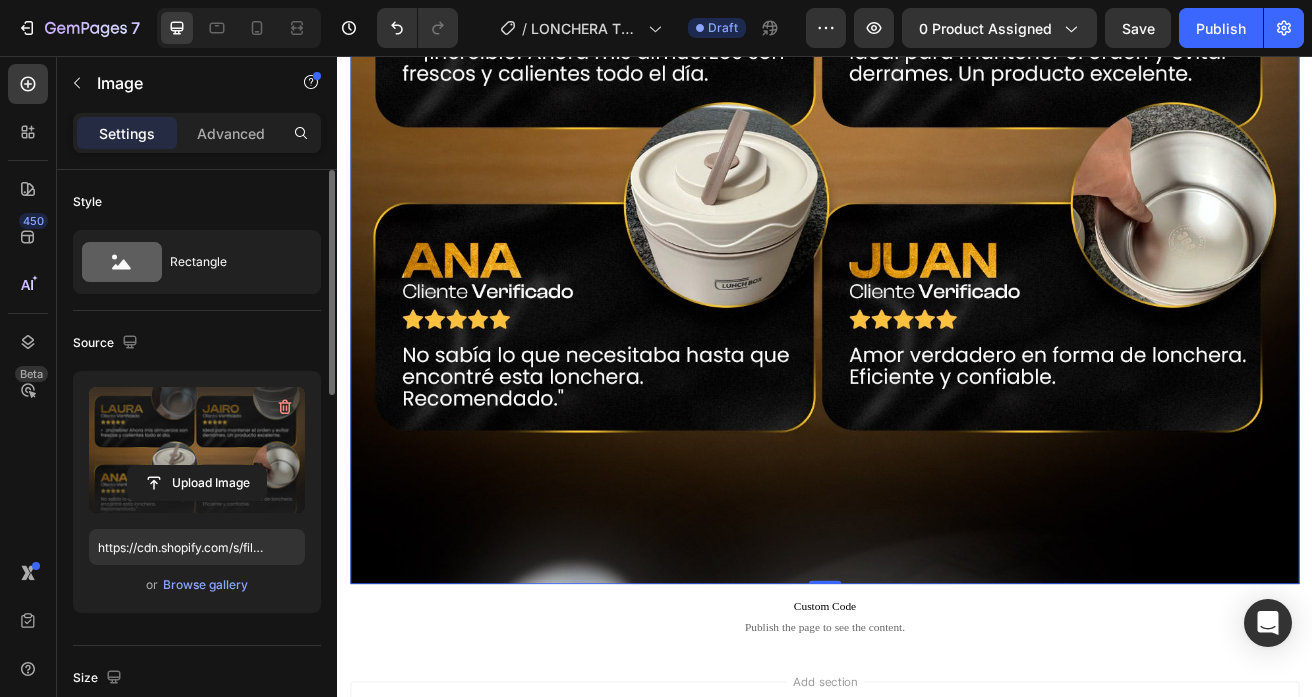 scroll, scrollTop: 6125, scrollLeft: 0, axis: vertical 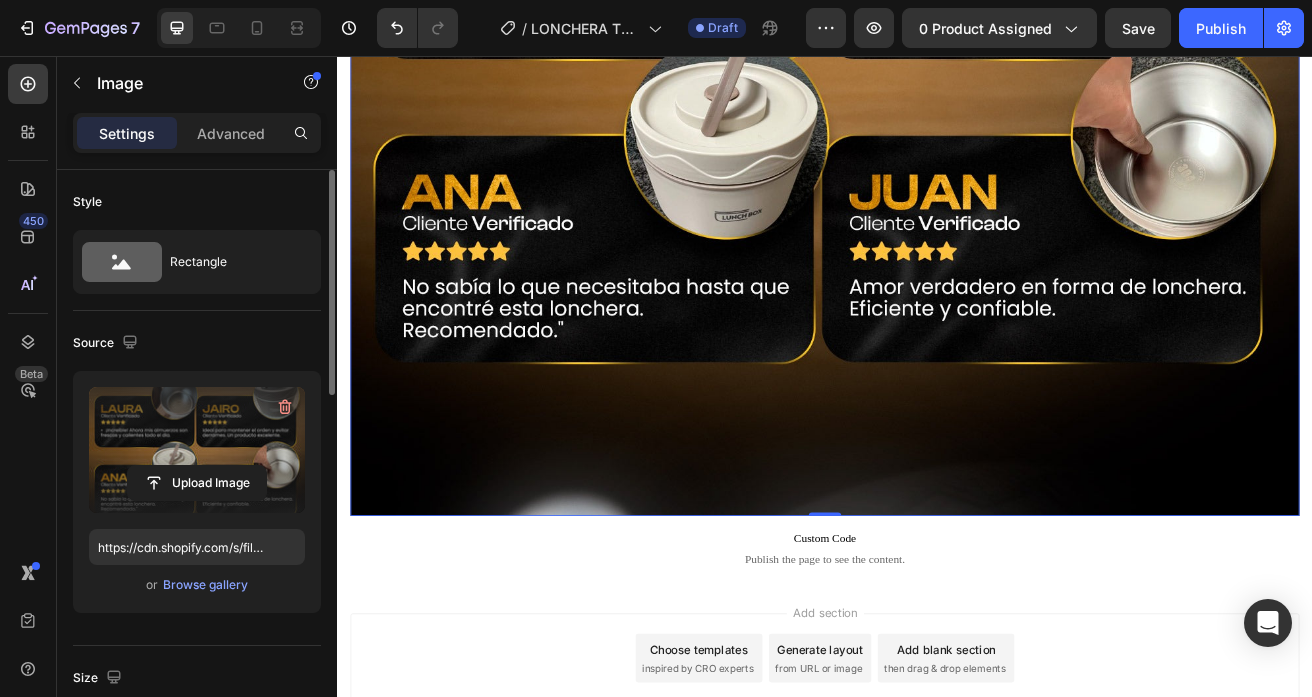 click at bounding box center (937, 74) 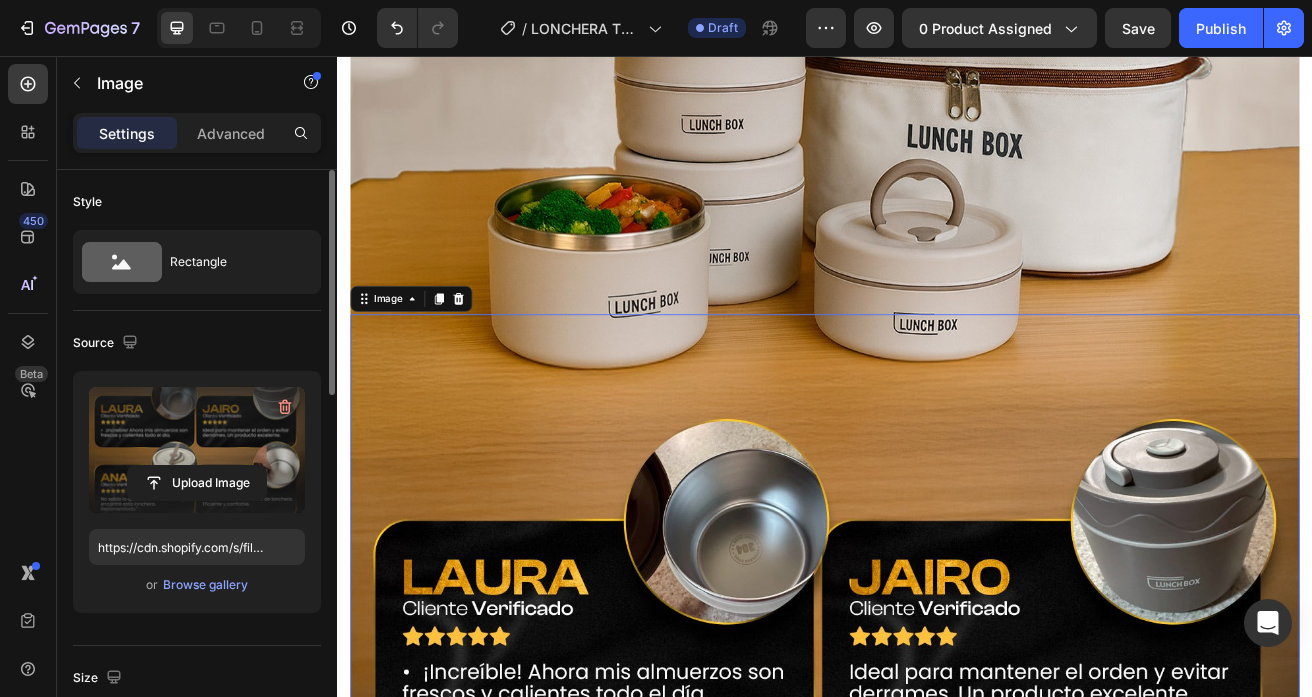 scroll, scrollTop: 5246, scrollLeft: 0, axis: vertical 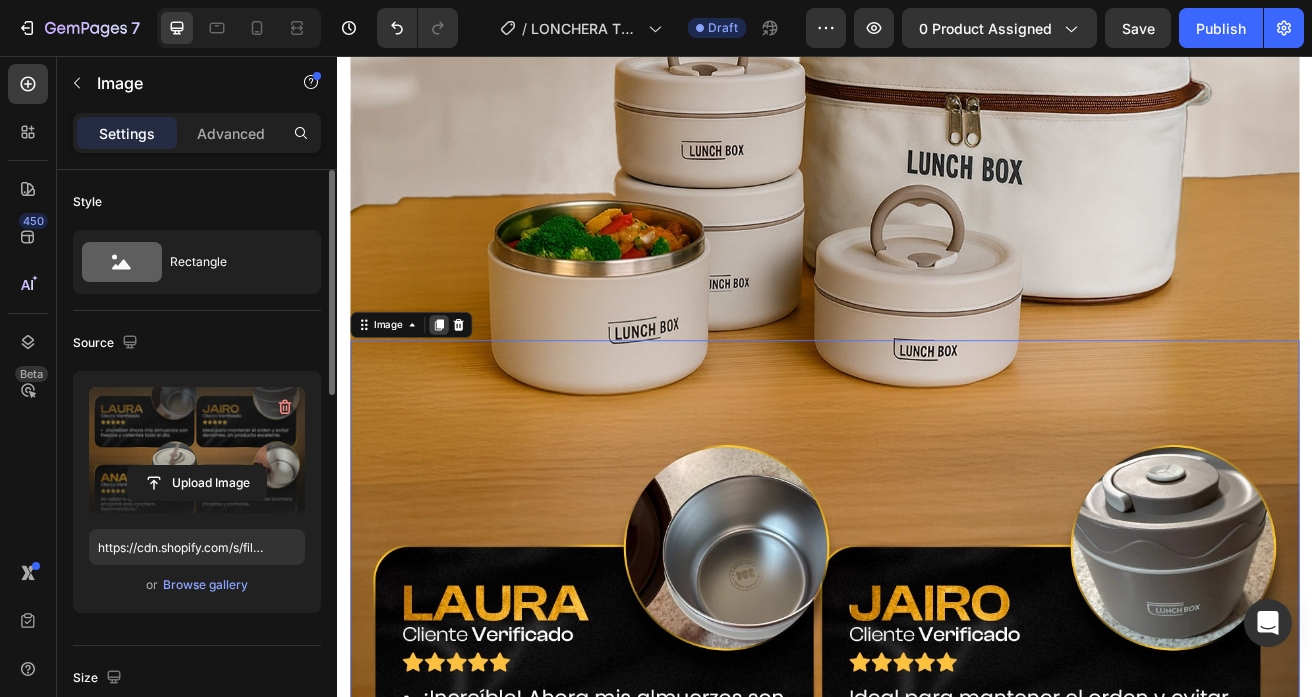 click 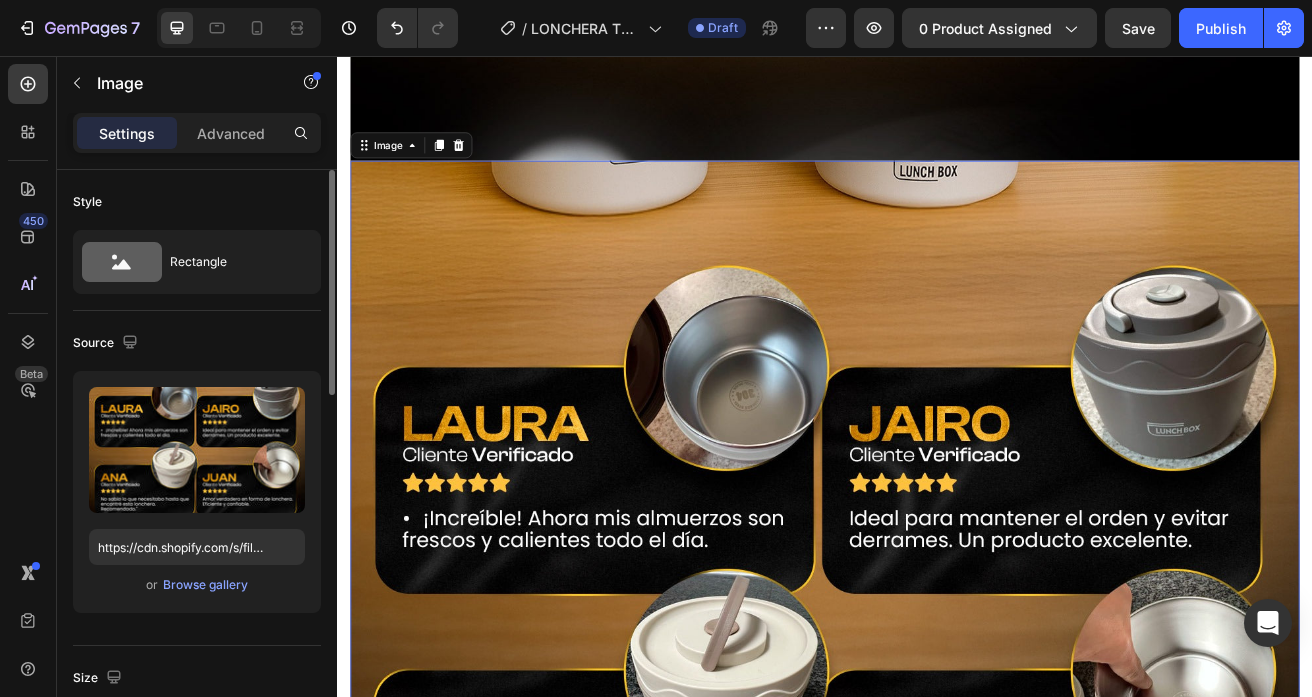 scroll, scrollTop: 6621, scrollLeft: 0, axis: vertical 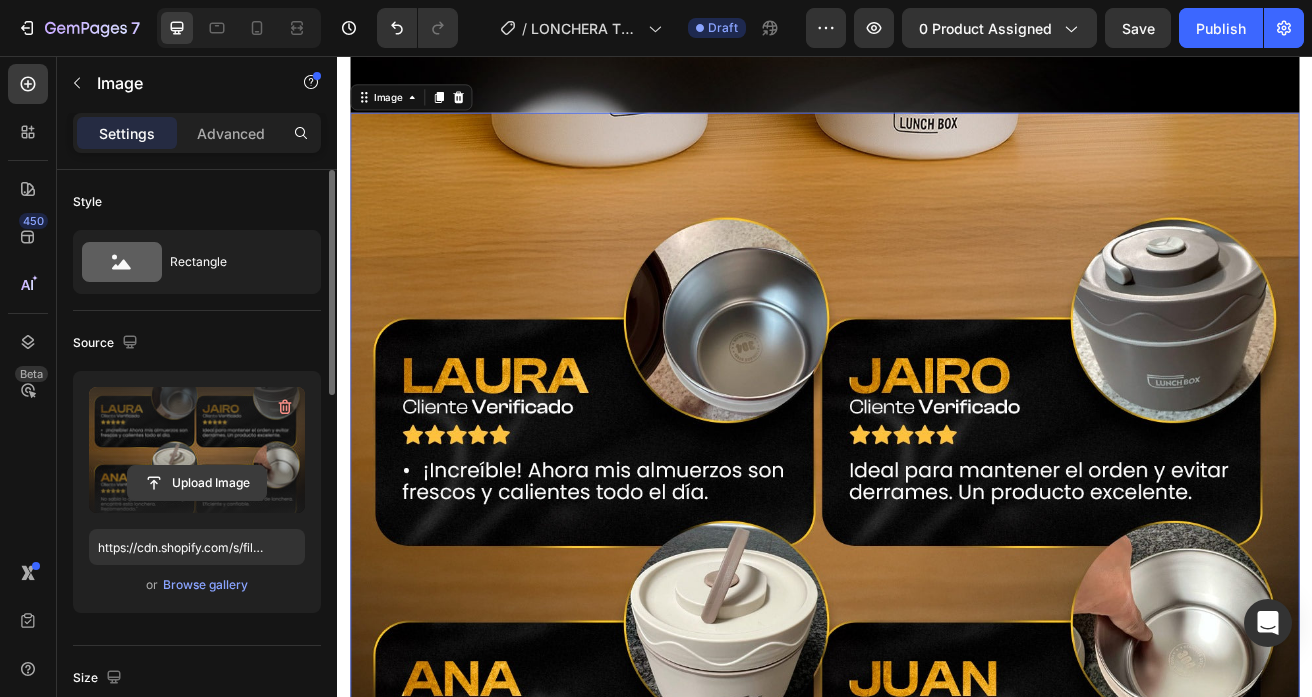 click 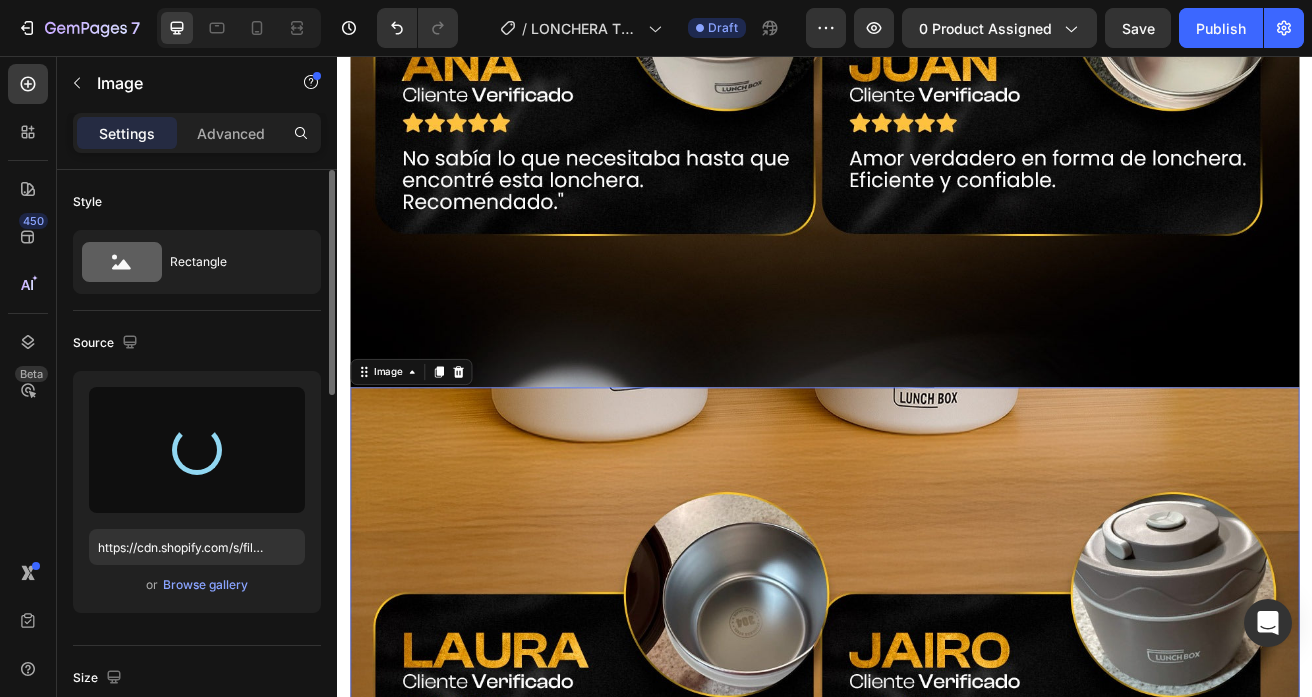 type on "https://cdn.shopify.com/s/files/1/0539/8049/6053/files/gempages_477506019577037602-c585ec42-ecf0-4b22-a31f-69987aa5a45a.jpg" 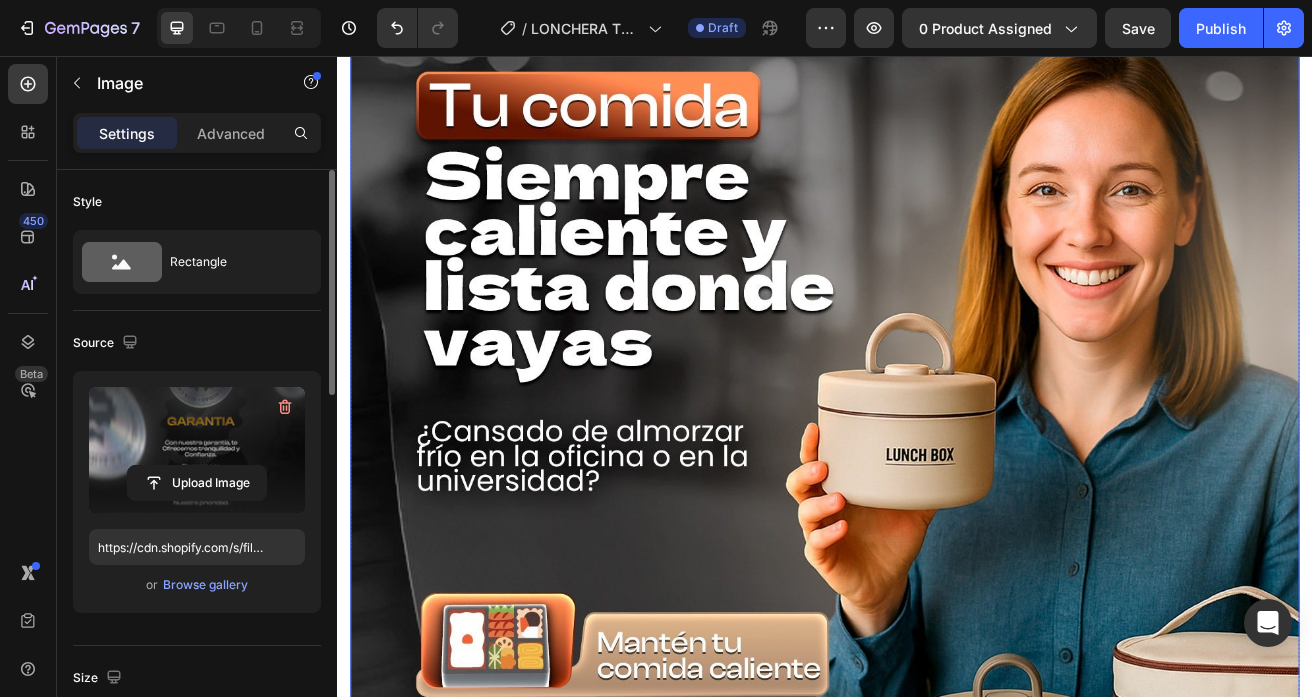 scroll, scrollTop: 0, scrollLeft: 0, axis: both 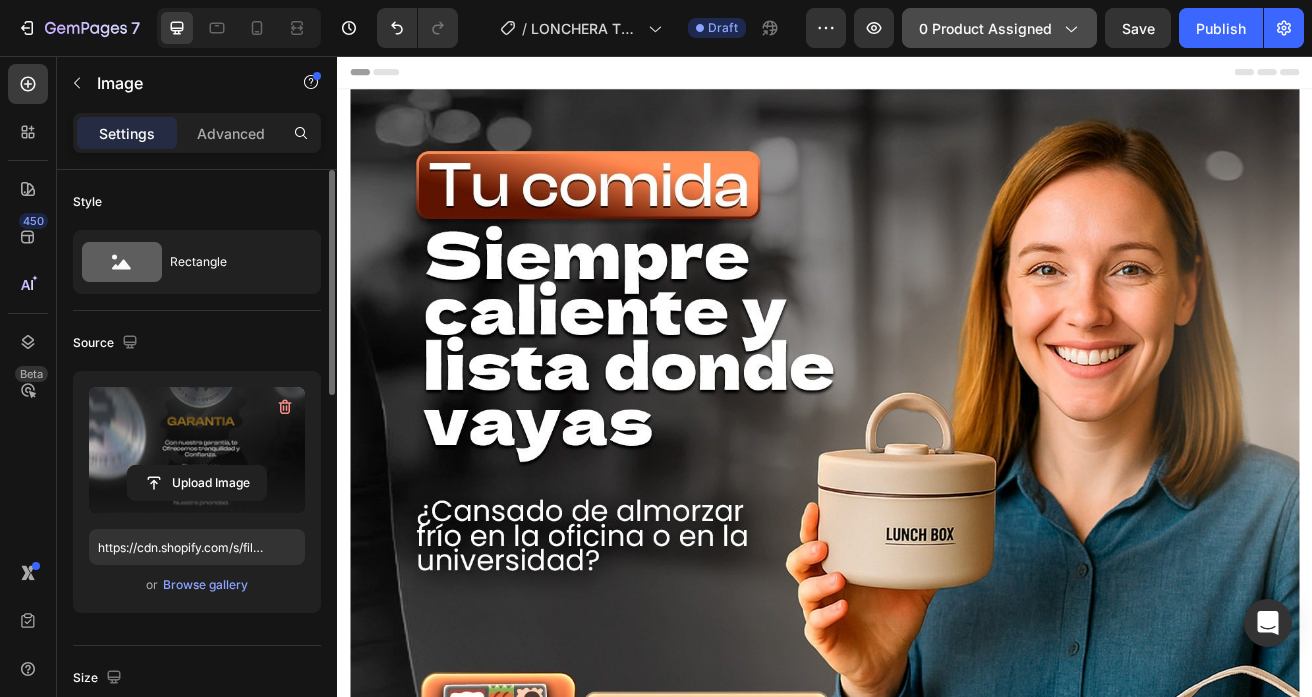 click on "0 product assigned" at bounding box center (999, 28) 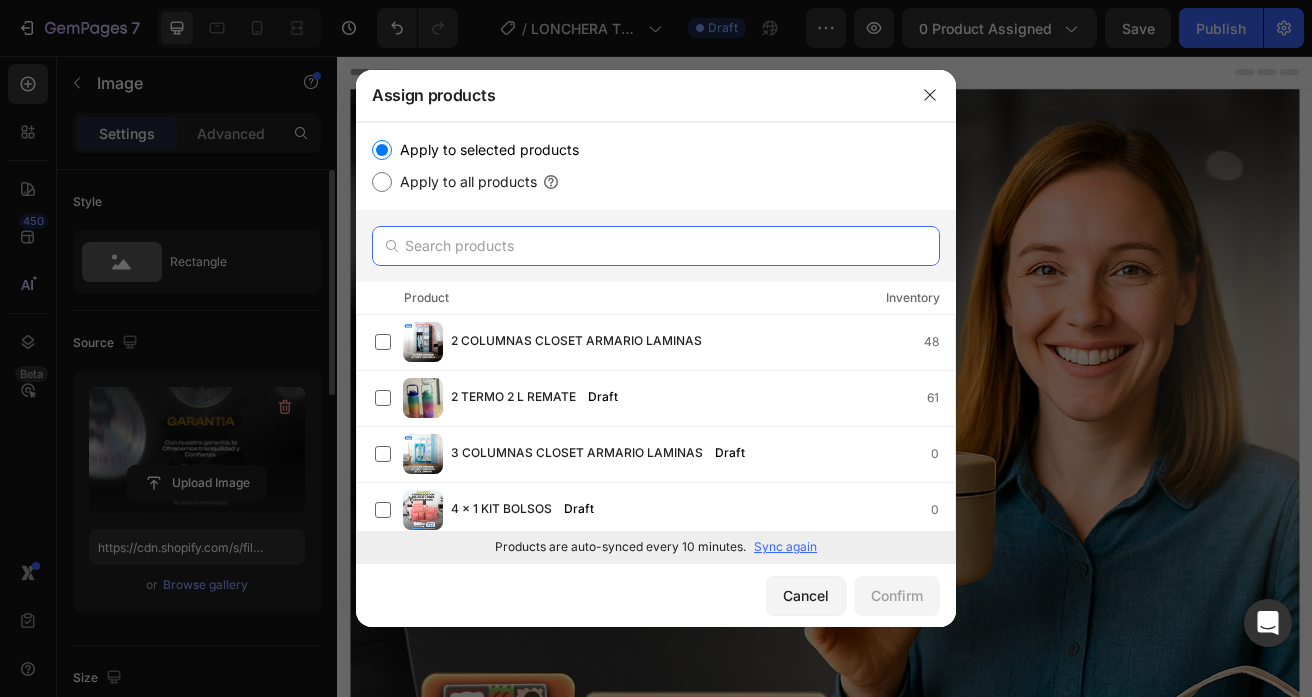 click at bounding box center (656, 246) 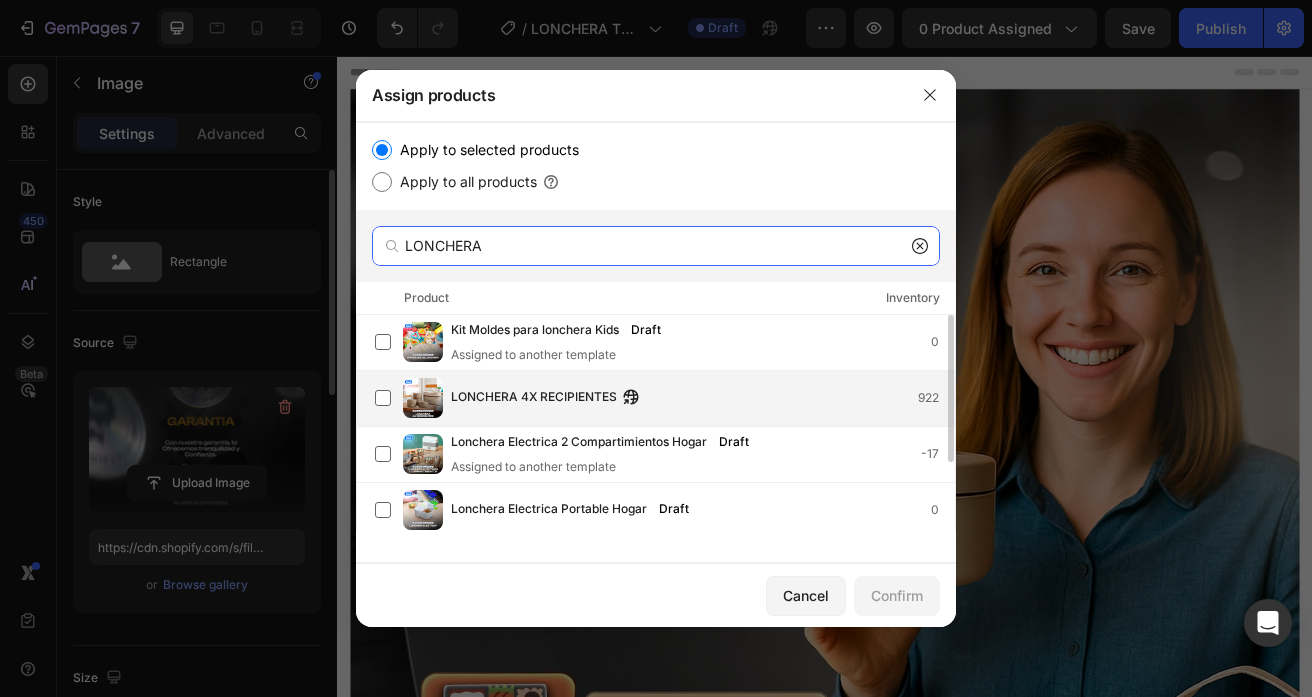 type on "LONCHERA" 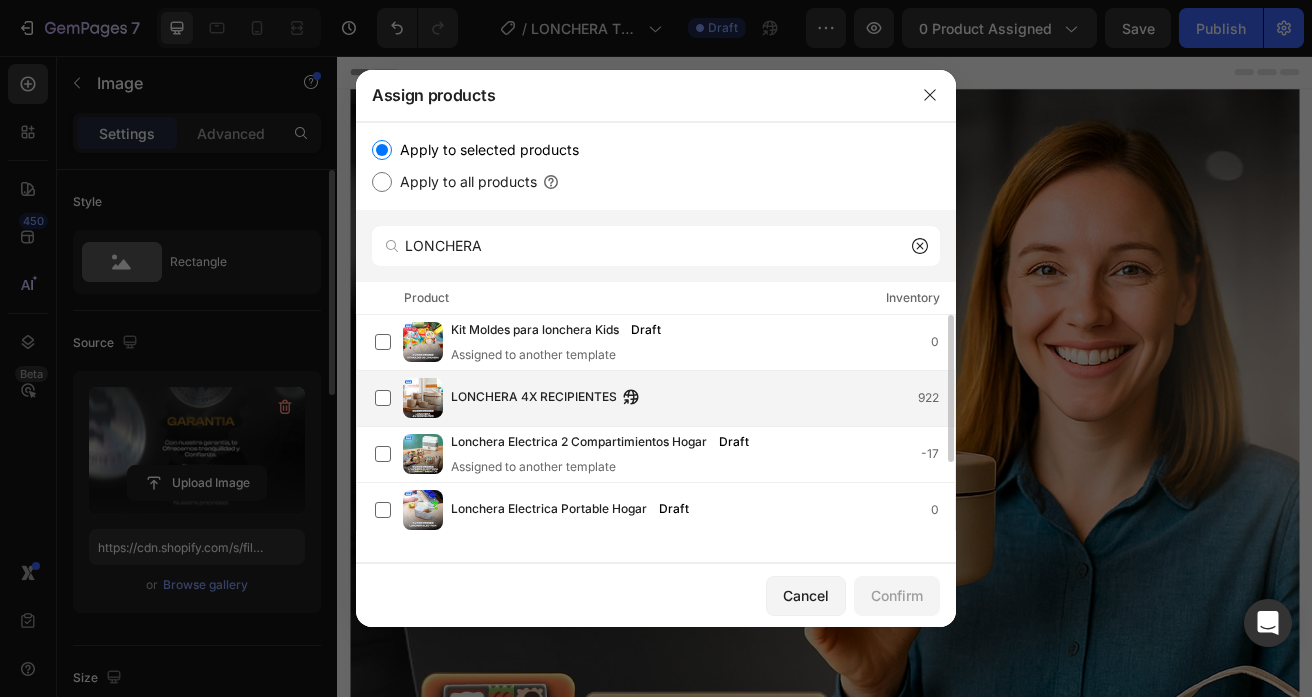 click on "LONCHERA 4X RECIPIENTES" at bounding box center [534, 398] 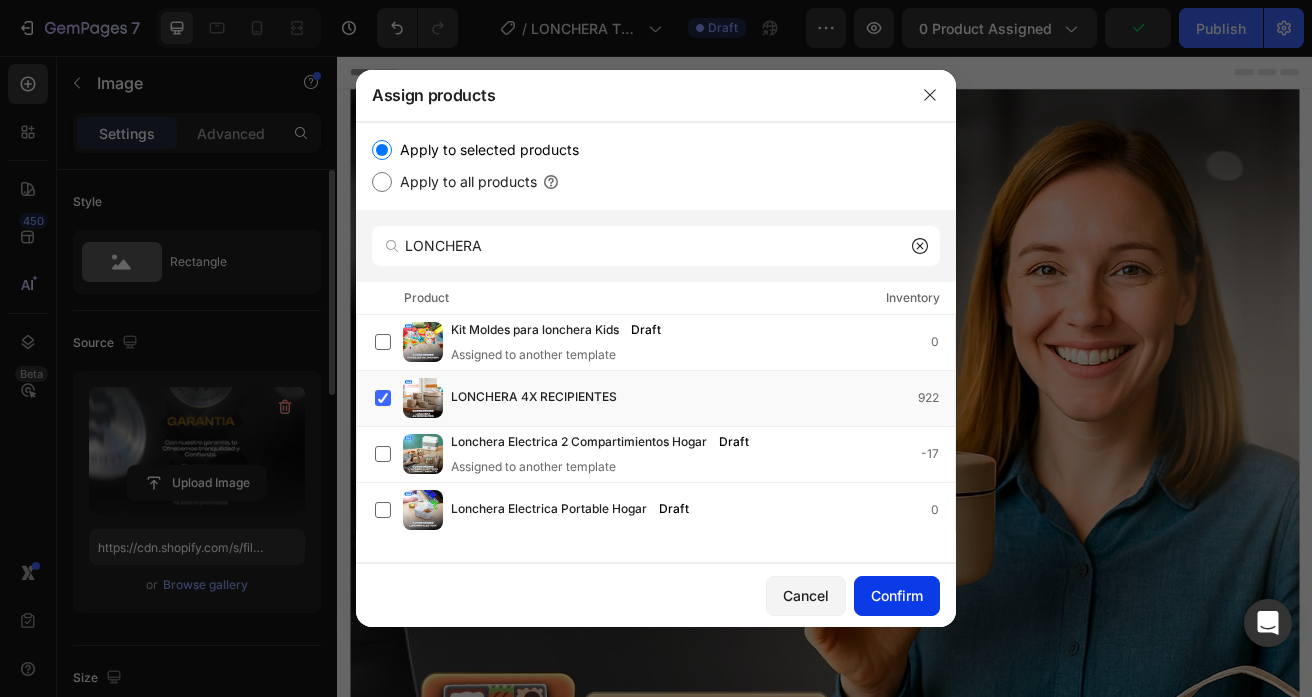 click on "Confirm" 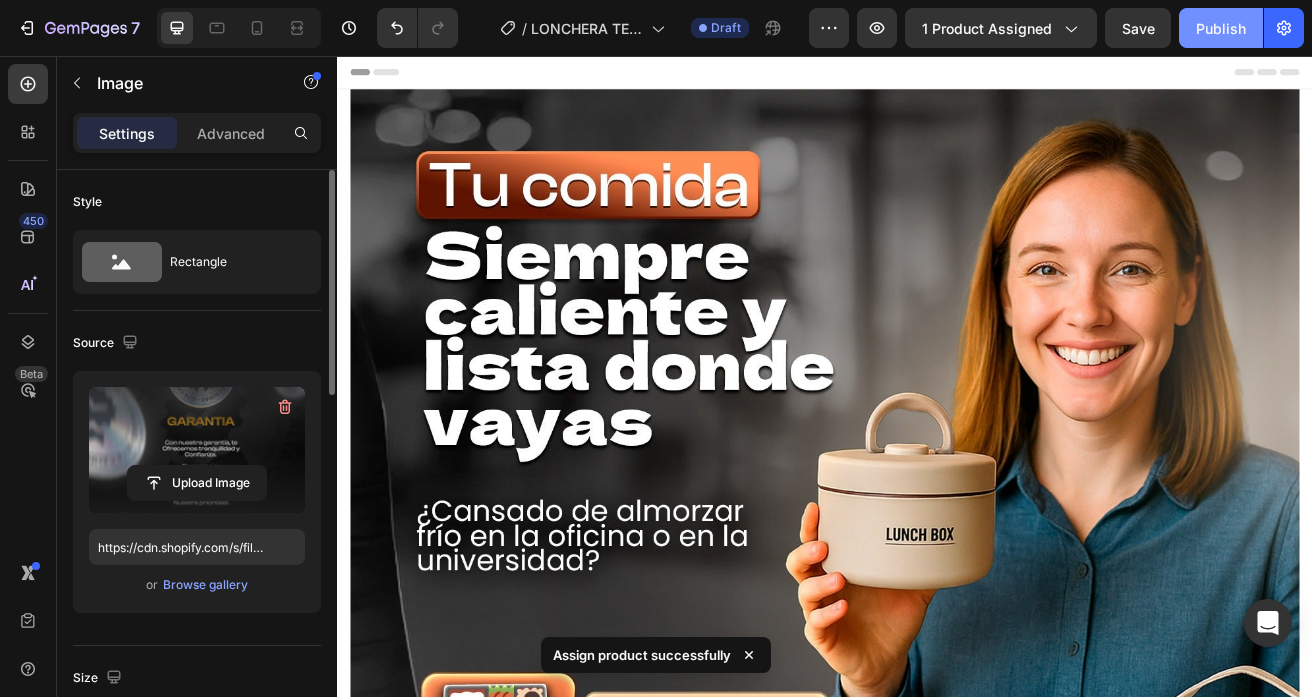 click on "Publish" at bounding box center (1221, 28) 